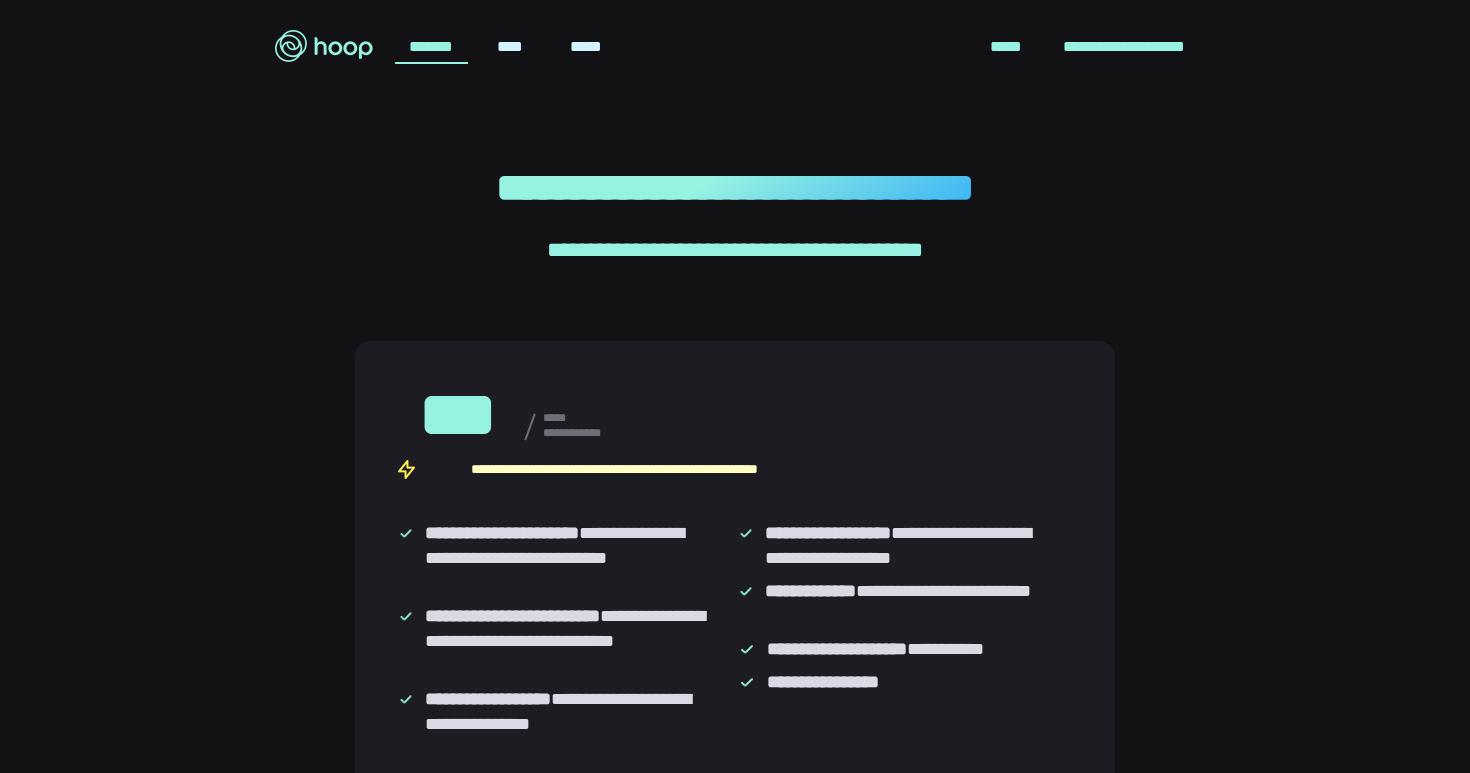 scroll, scrollTop: 0, scrollLeft: 0, axis: both 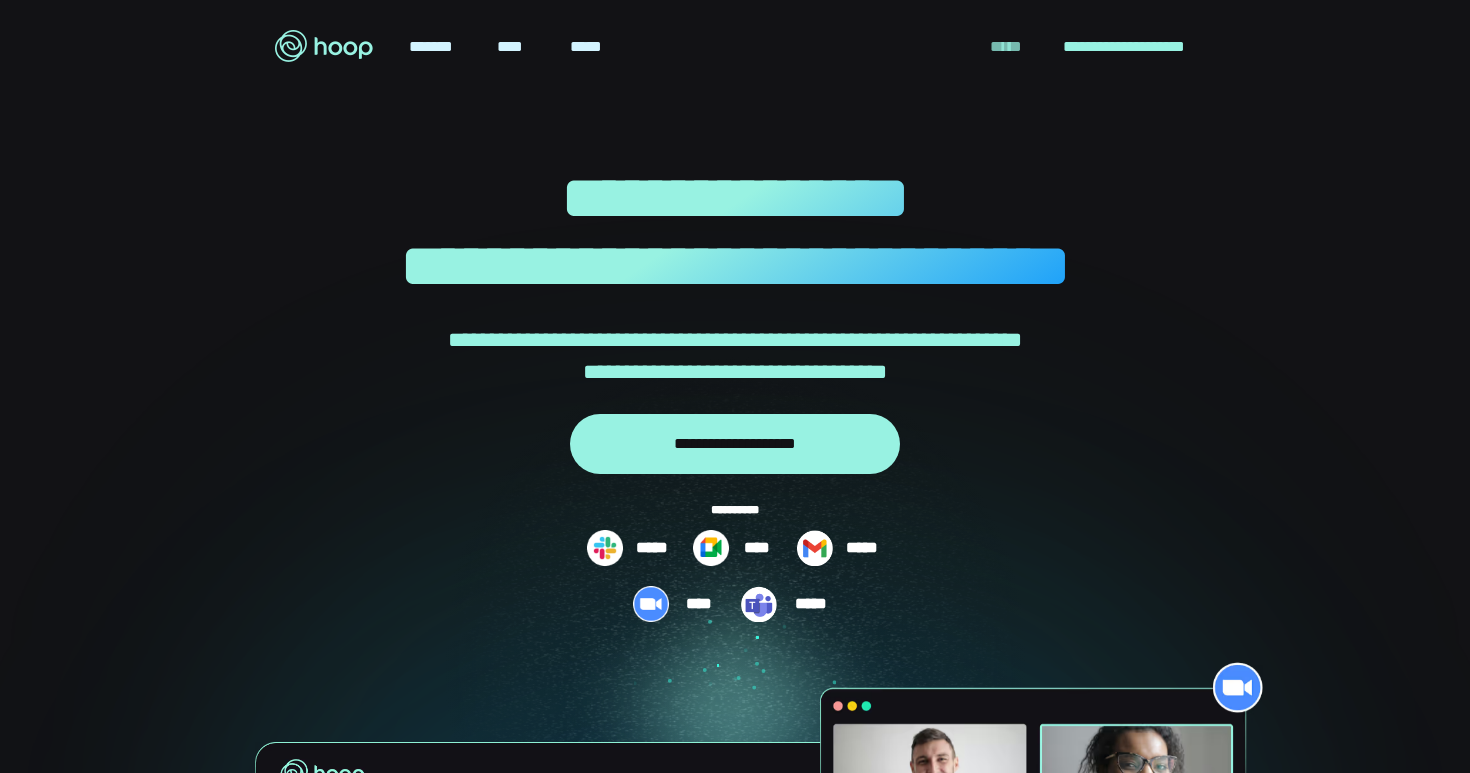 click on "*****" at bounding box center [1006, 47] 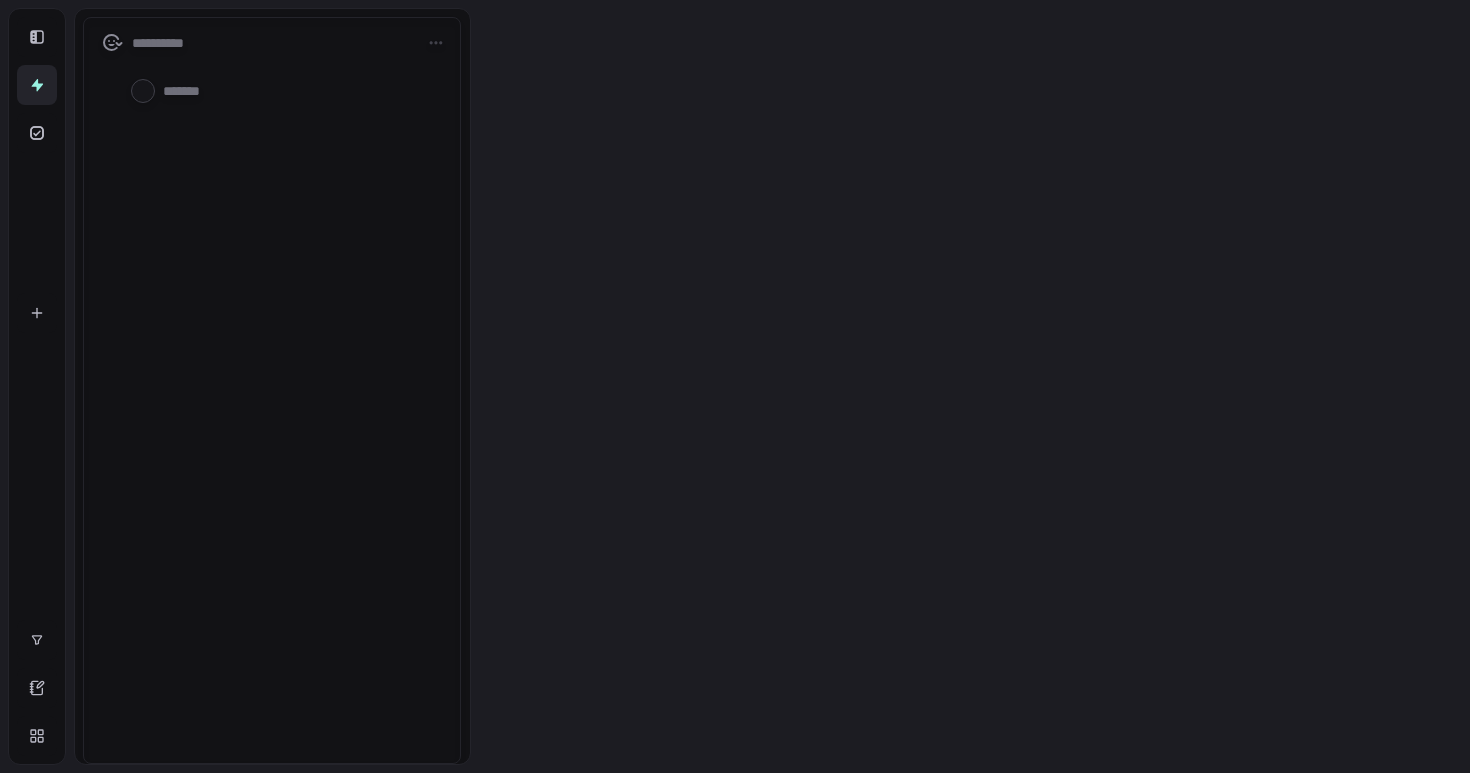scroll, scrollTop: 0, scrollLeft: 0, axis: both 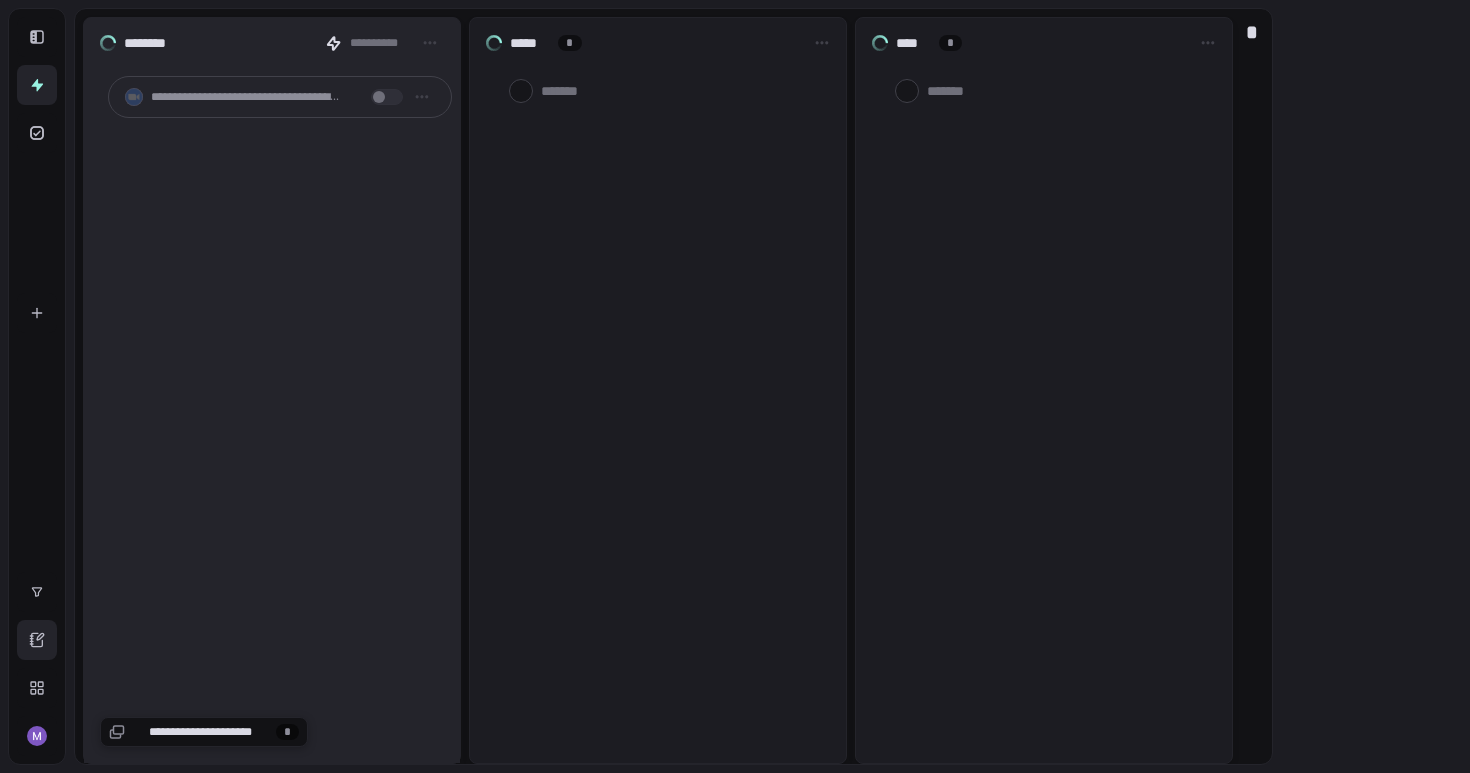 click at bounding box center (37, 640) 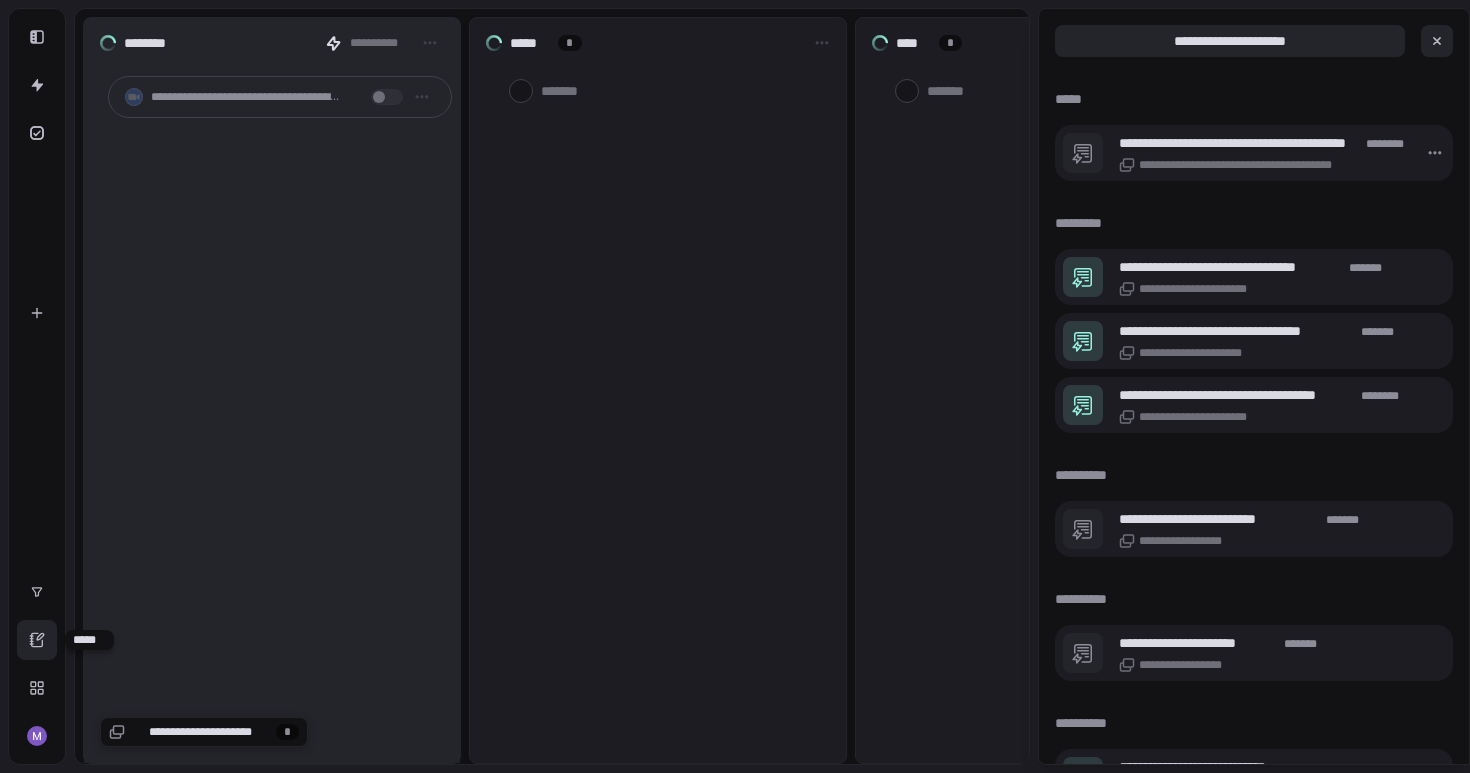 scroll, scrollTop: 0, scrollLeft: 0, axis: both 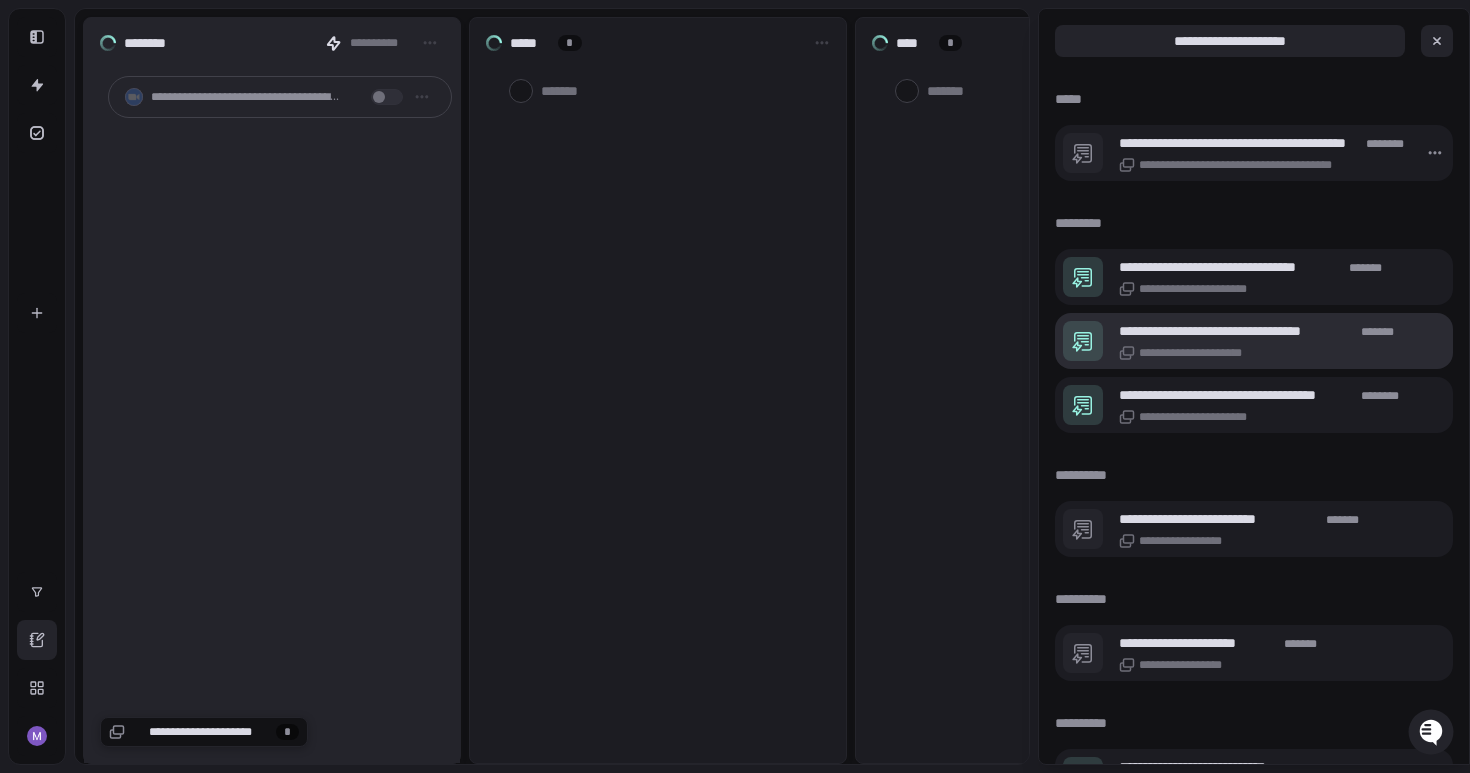 click on "**********" at bounding box center (1236, 331) 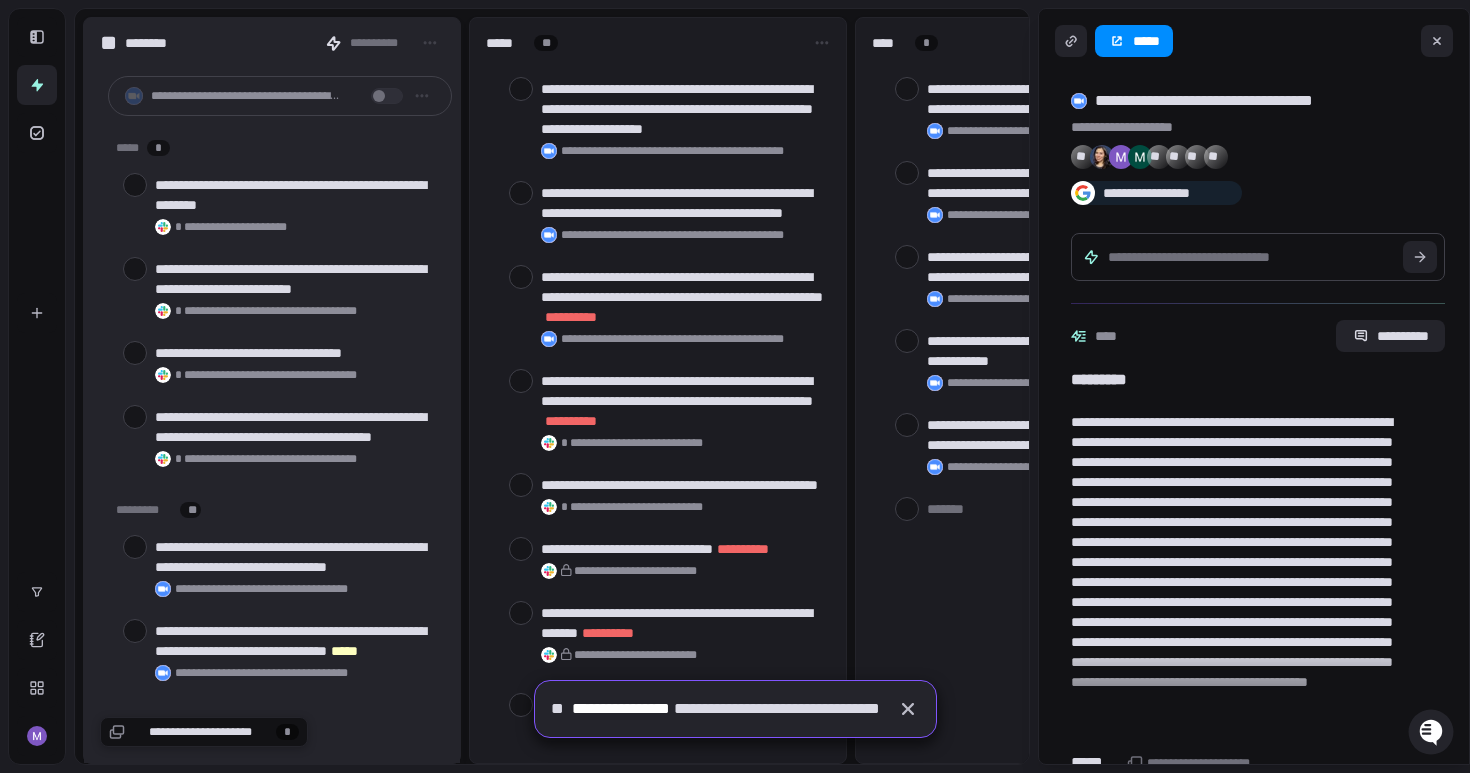 click on "**********" at bounding box center [735, 386] 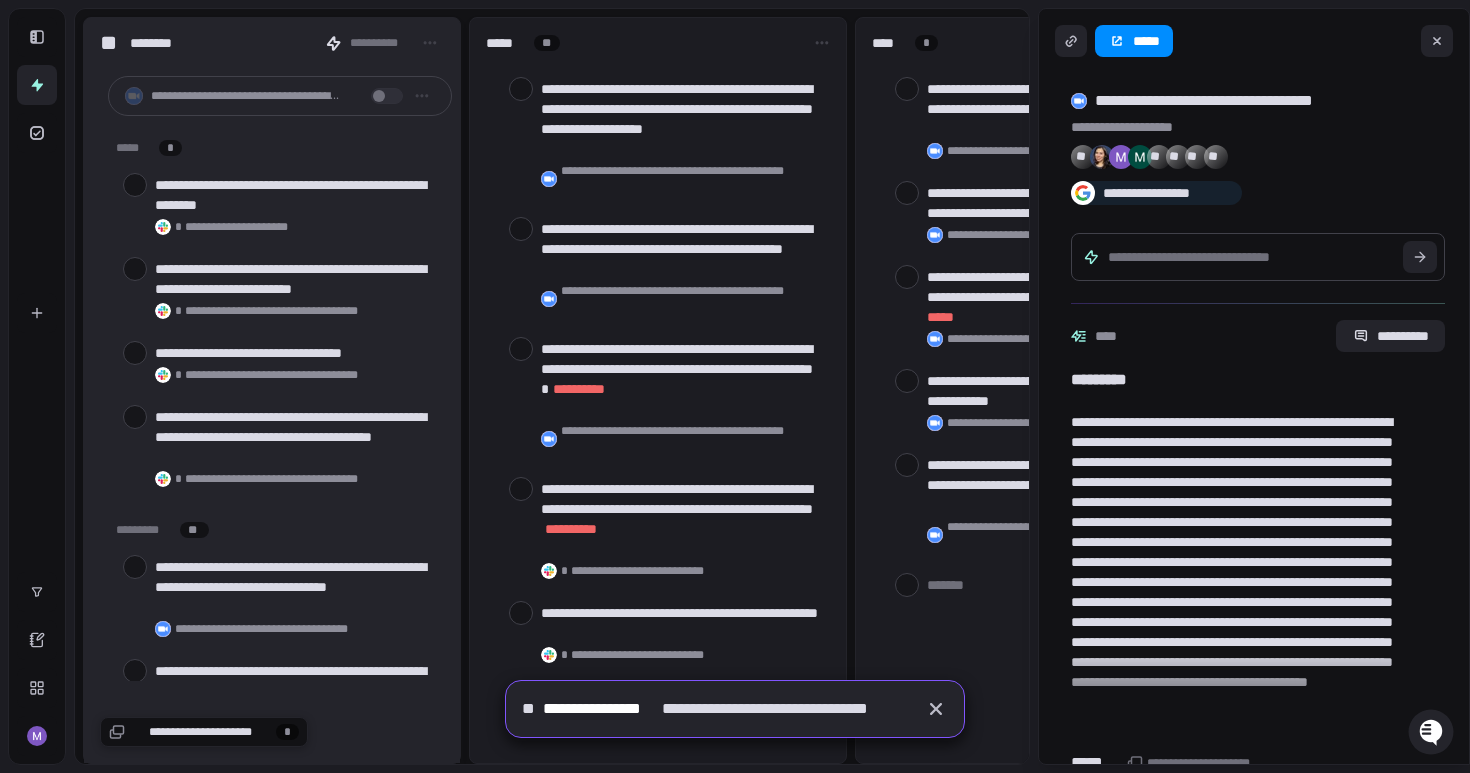 click on "**********" at bounding box center [1242, 602] 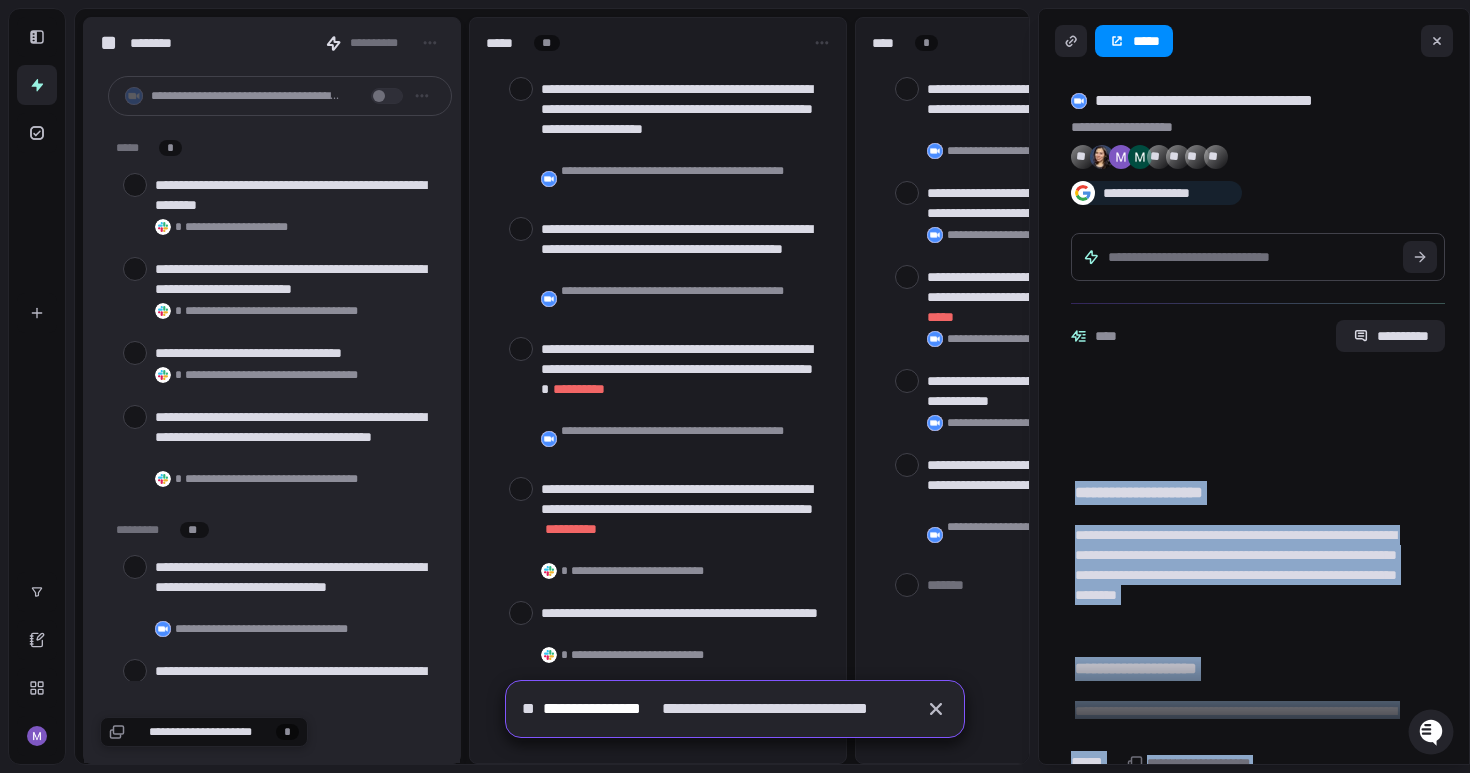 scroll, scrollTop: 697, scrollLeft: 0, axis: vertical 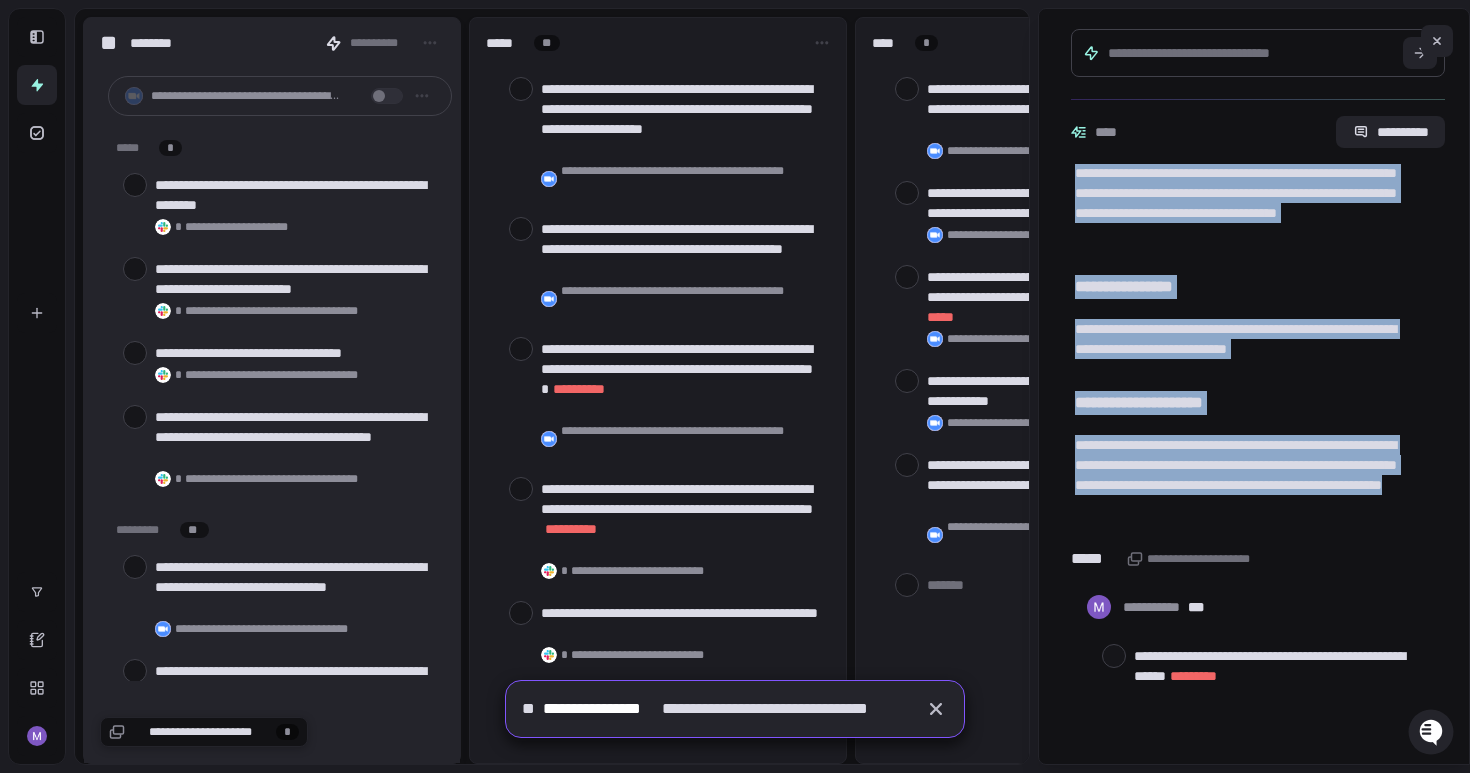 drag, startPoint x: 1076, startPoint y: 375, endPoint x: 1367, endPoint y: 507, distance: 319.53873 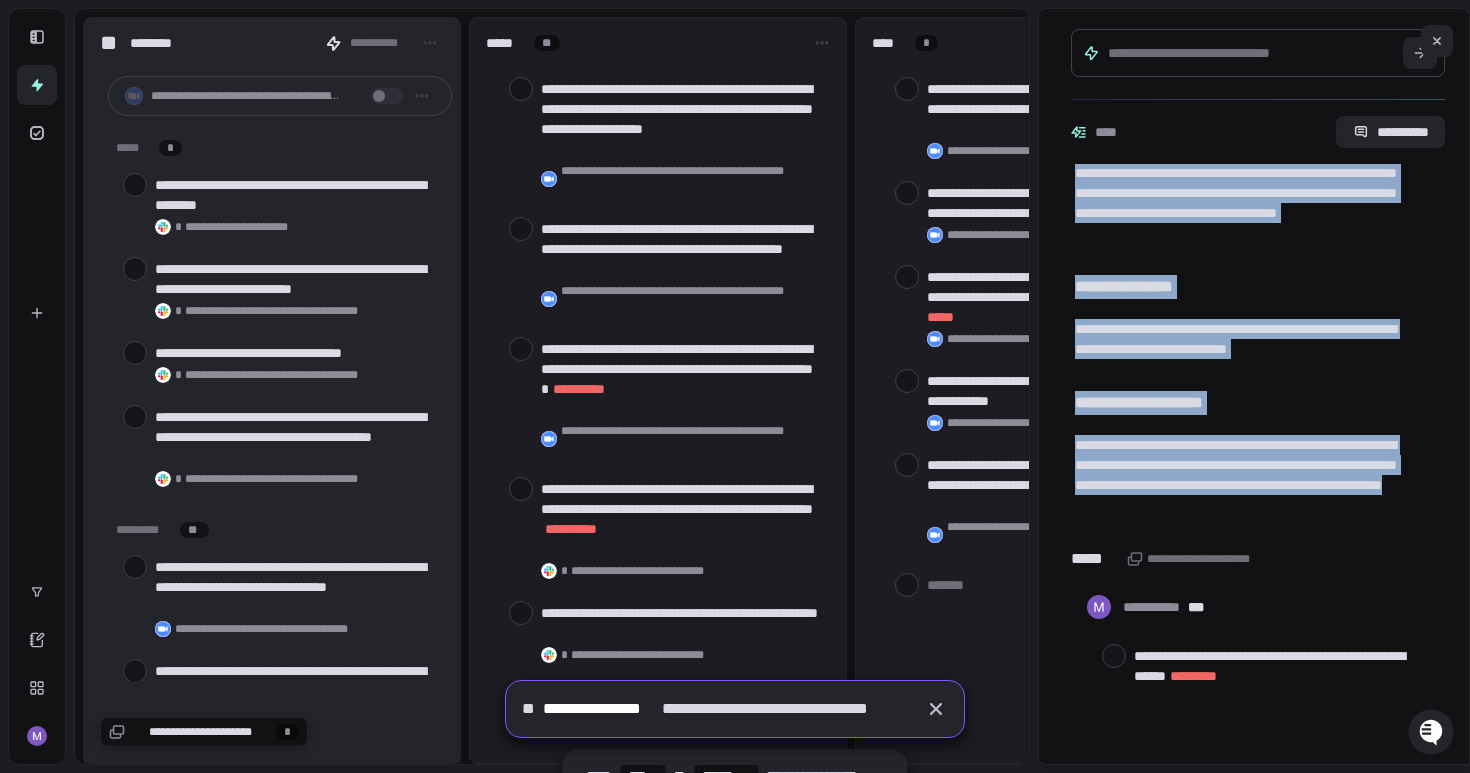 copy on "**********" 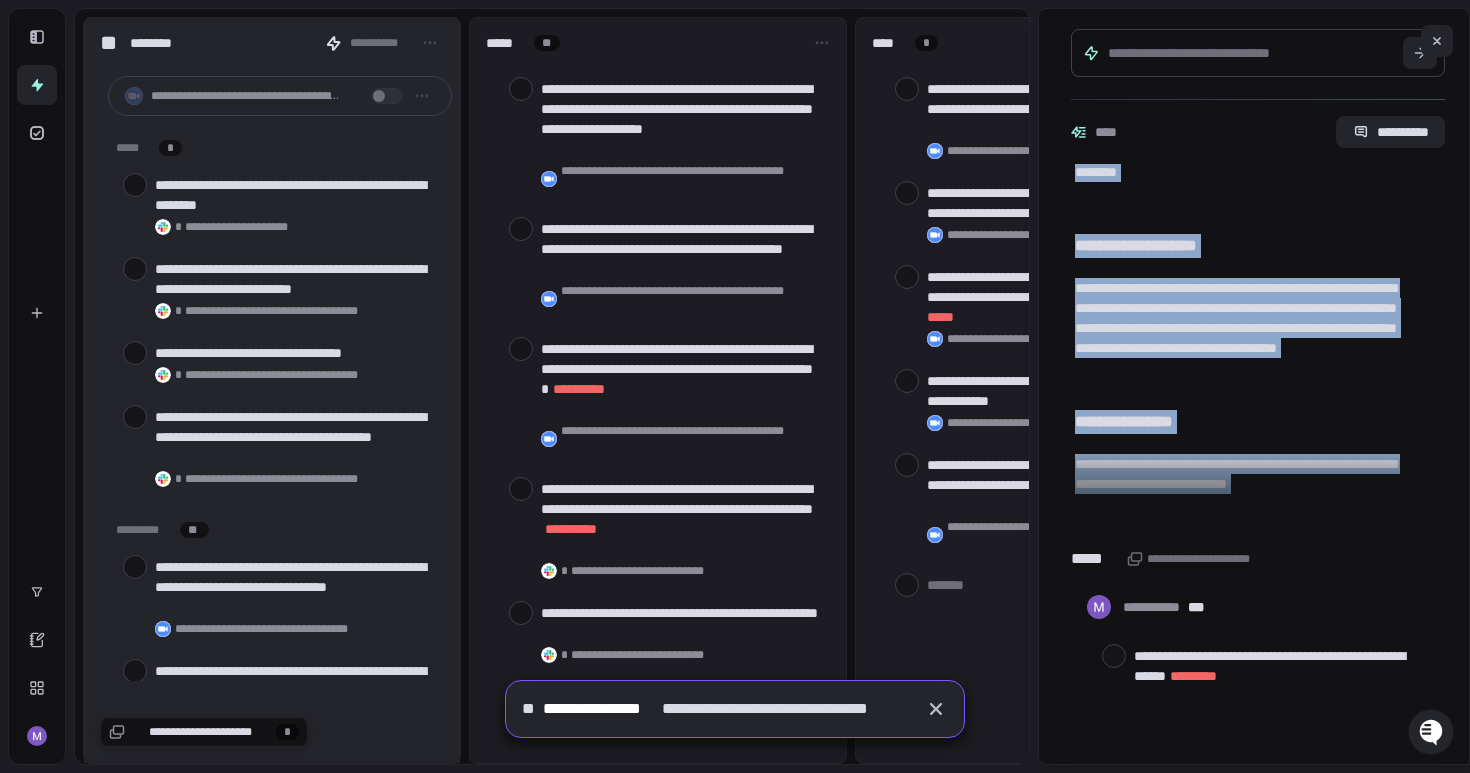 scroll, scrollTop: 0, scrollLeft: 0, axis: both 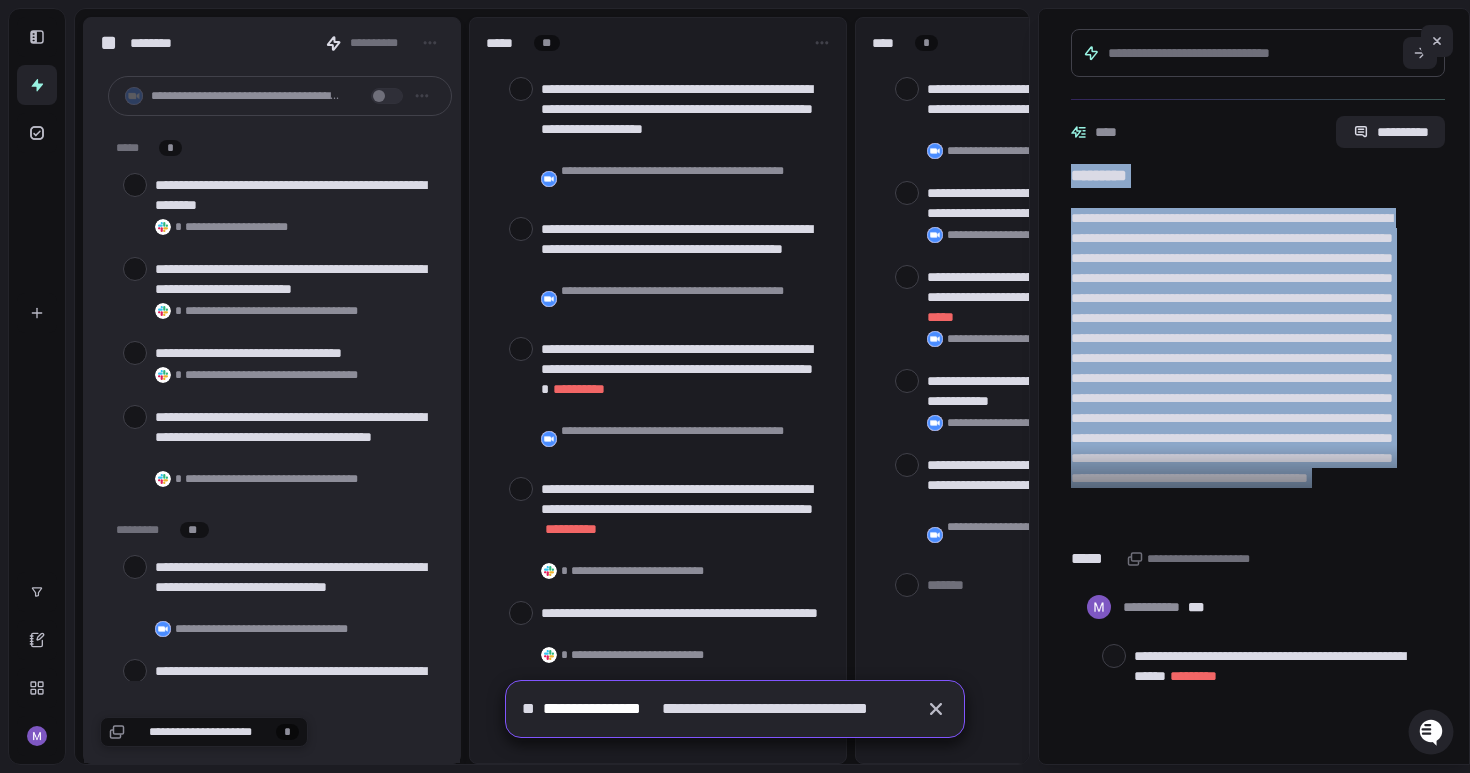click on "**********" at bounding box center [1390, 132] 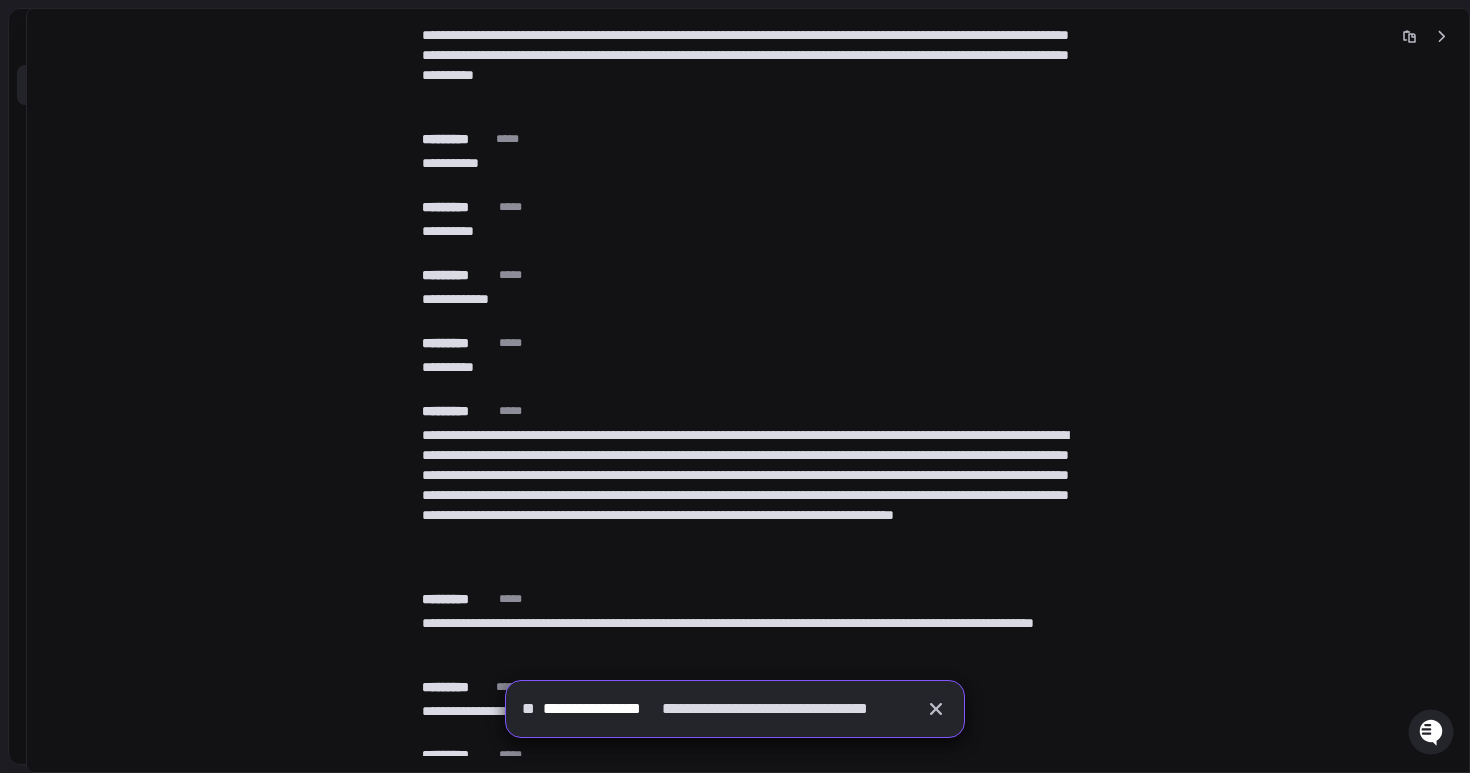 scroll, scrollTop: 6380, scrollLeft: 0, axis: vertical 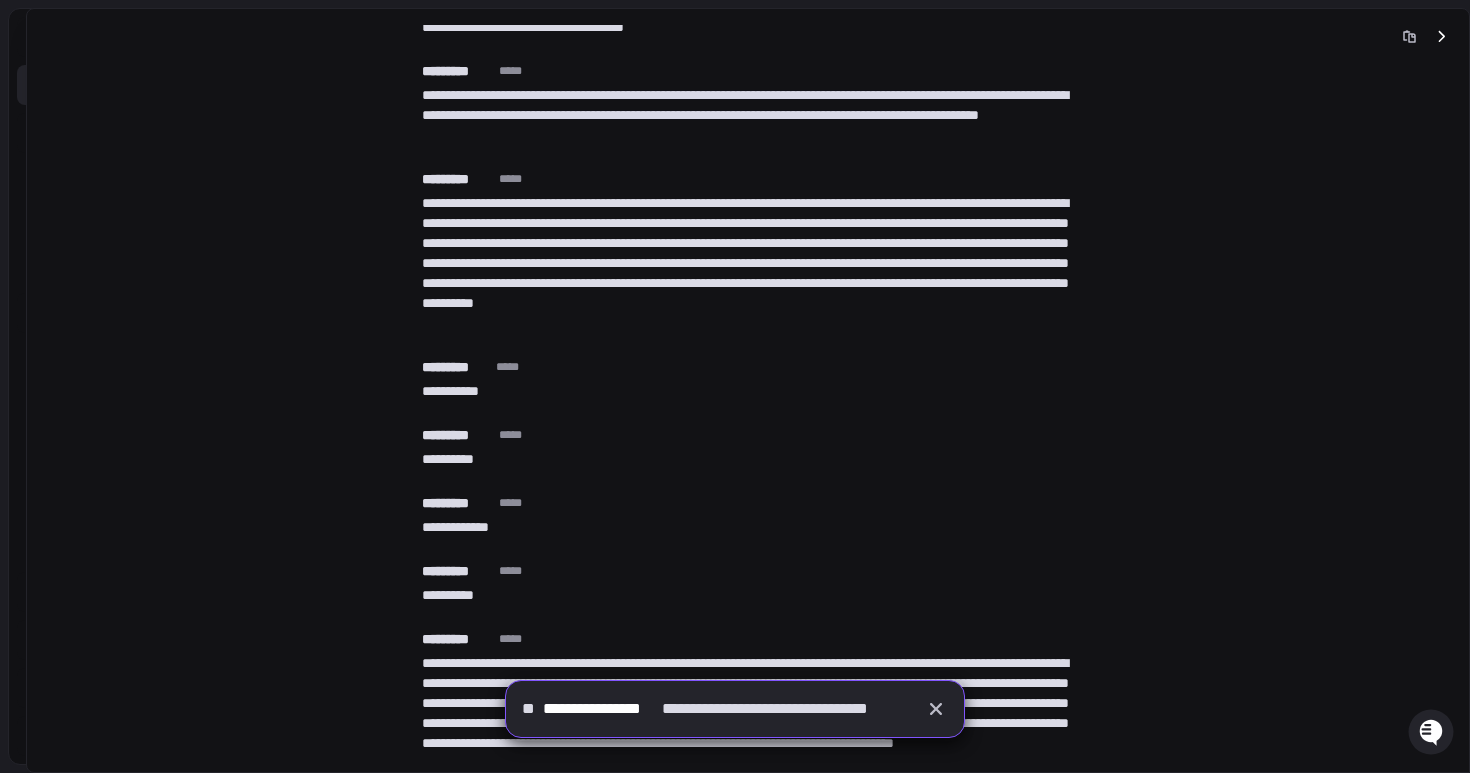 click 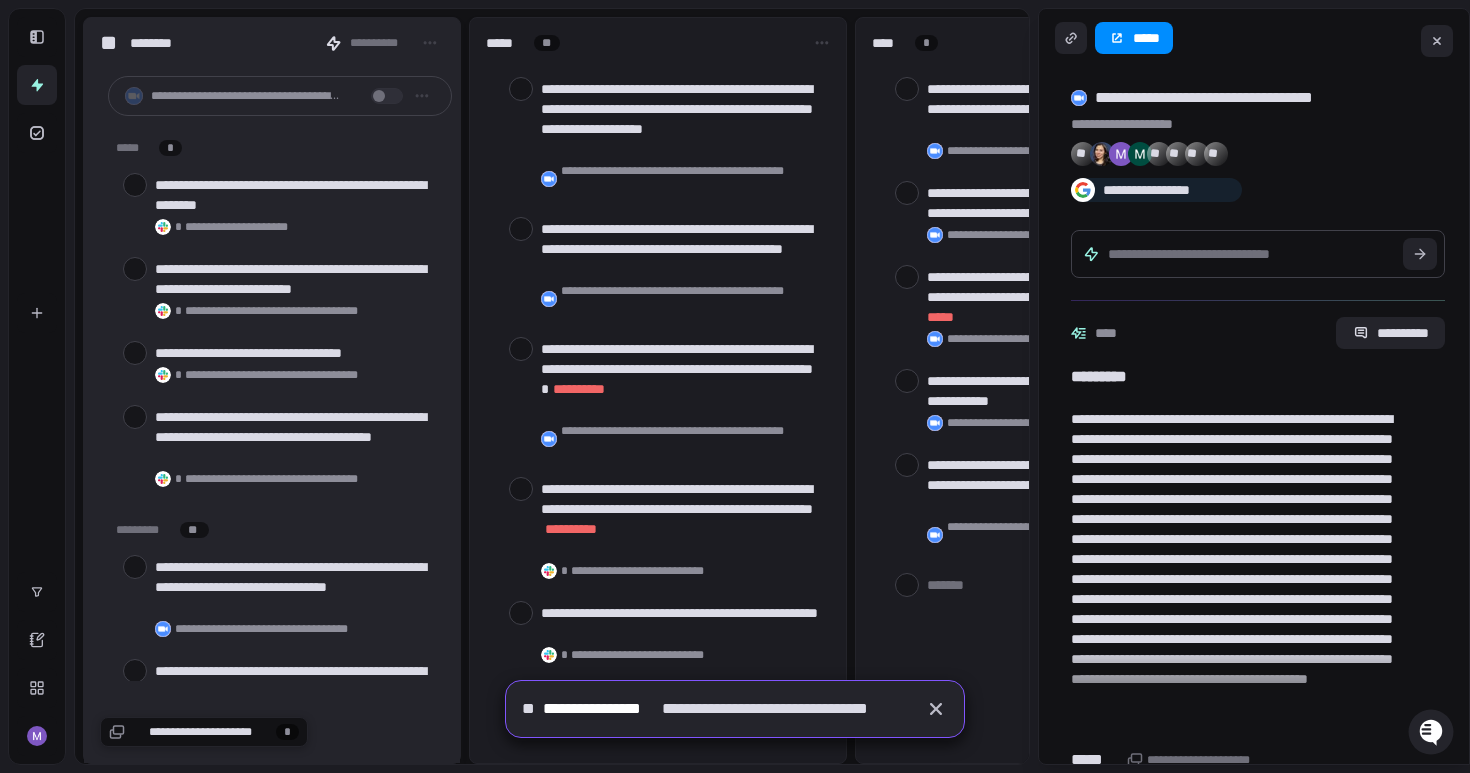 scroll, scrollTop: 0, scrollLeft: 0, axis: both 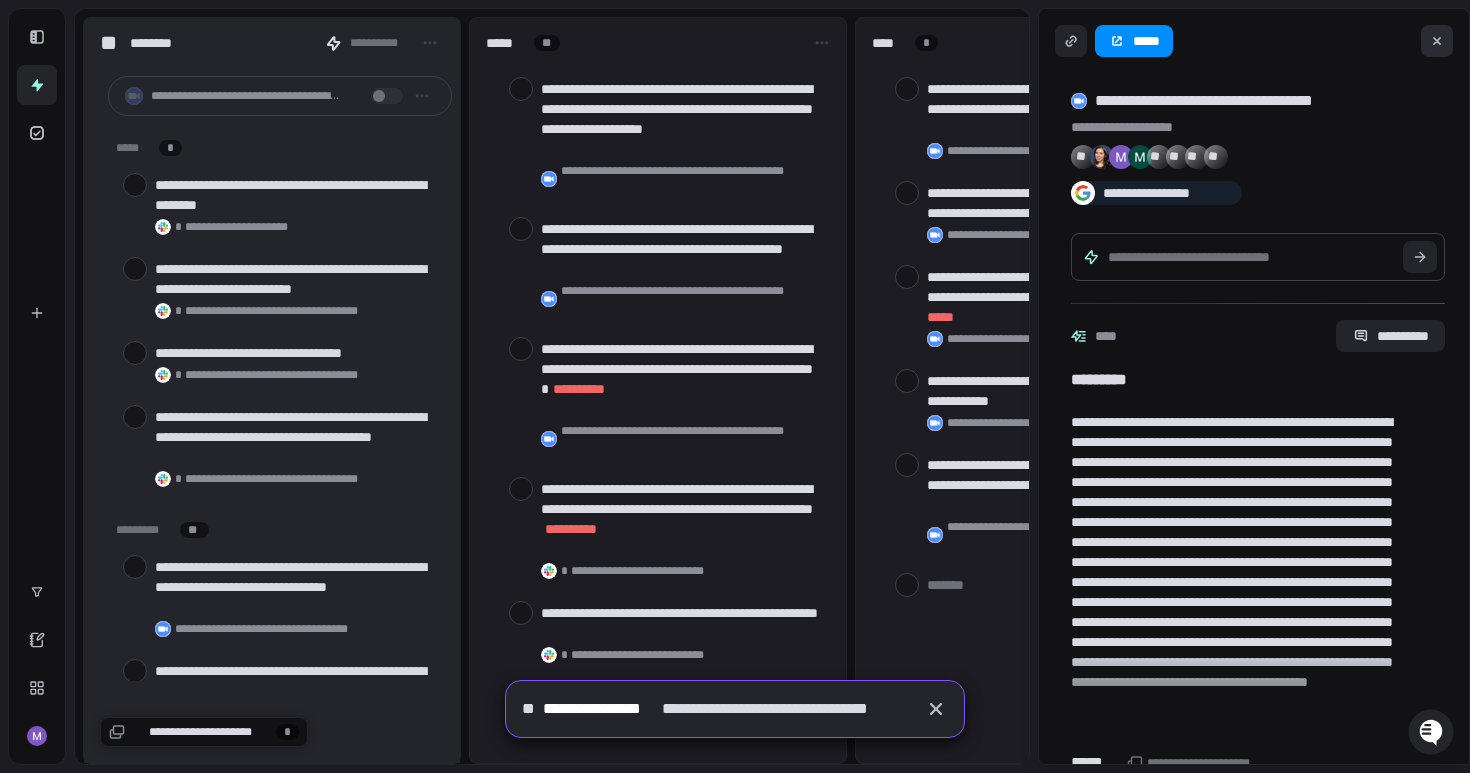 click at bounding box center [1437, 41] 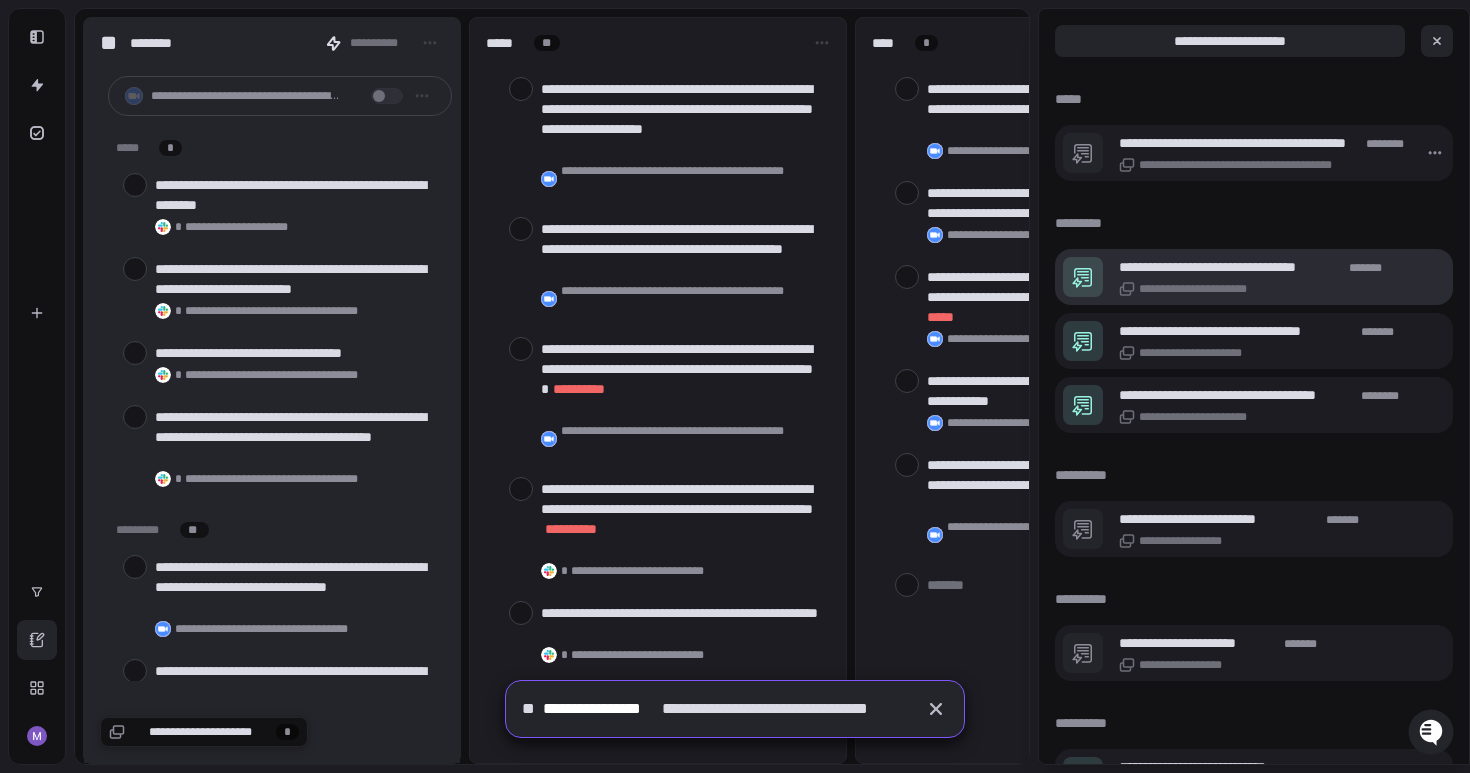 click on "**********" at bounding box center [1262, 277] 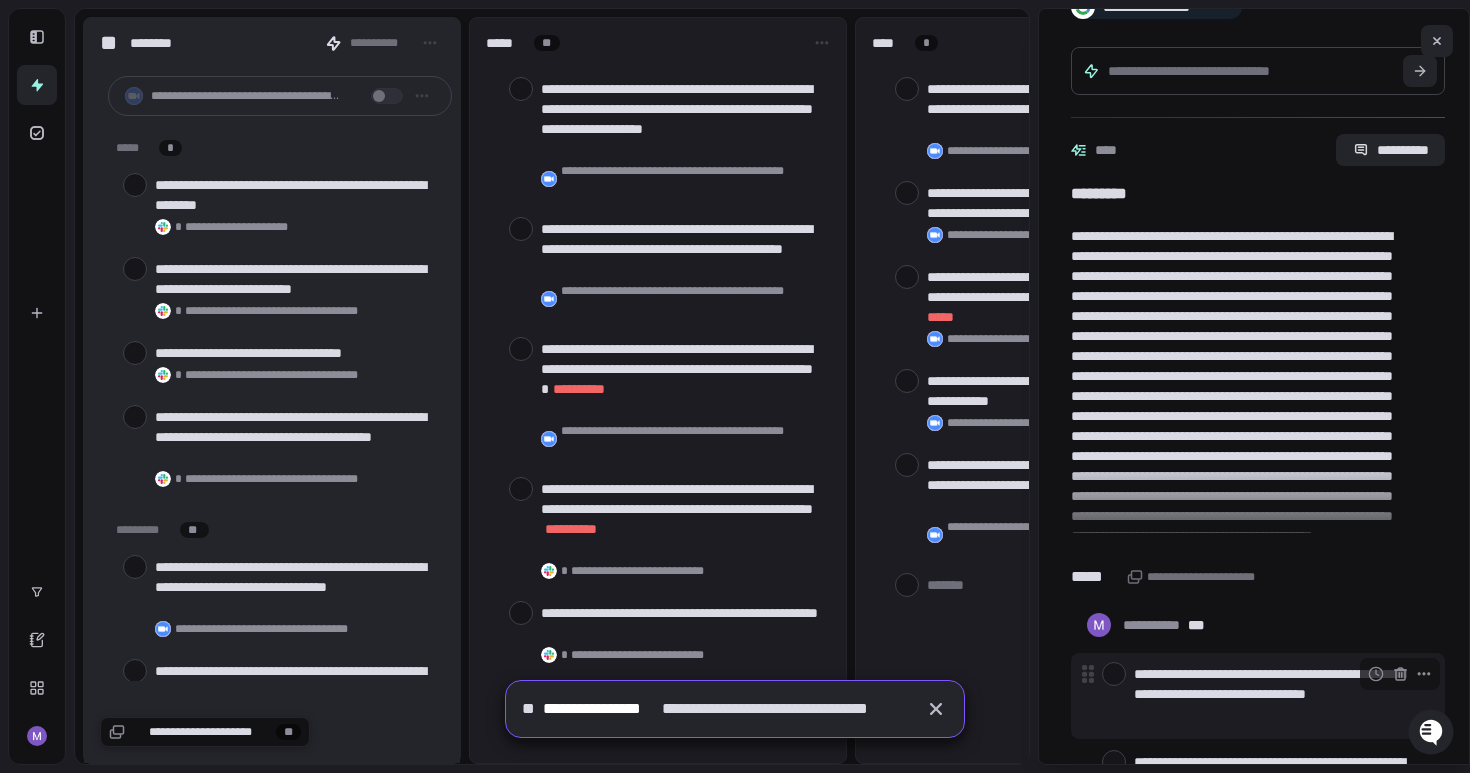 scroll, scrollTop: 130, scrollLeft: 0, axis: vertical 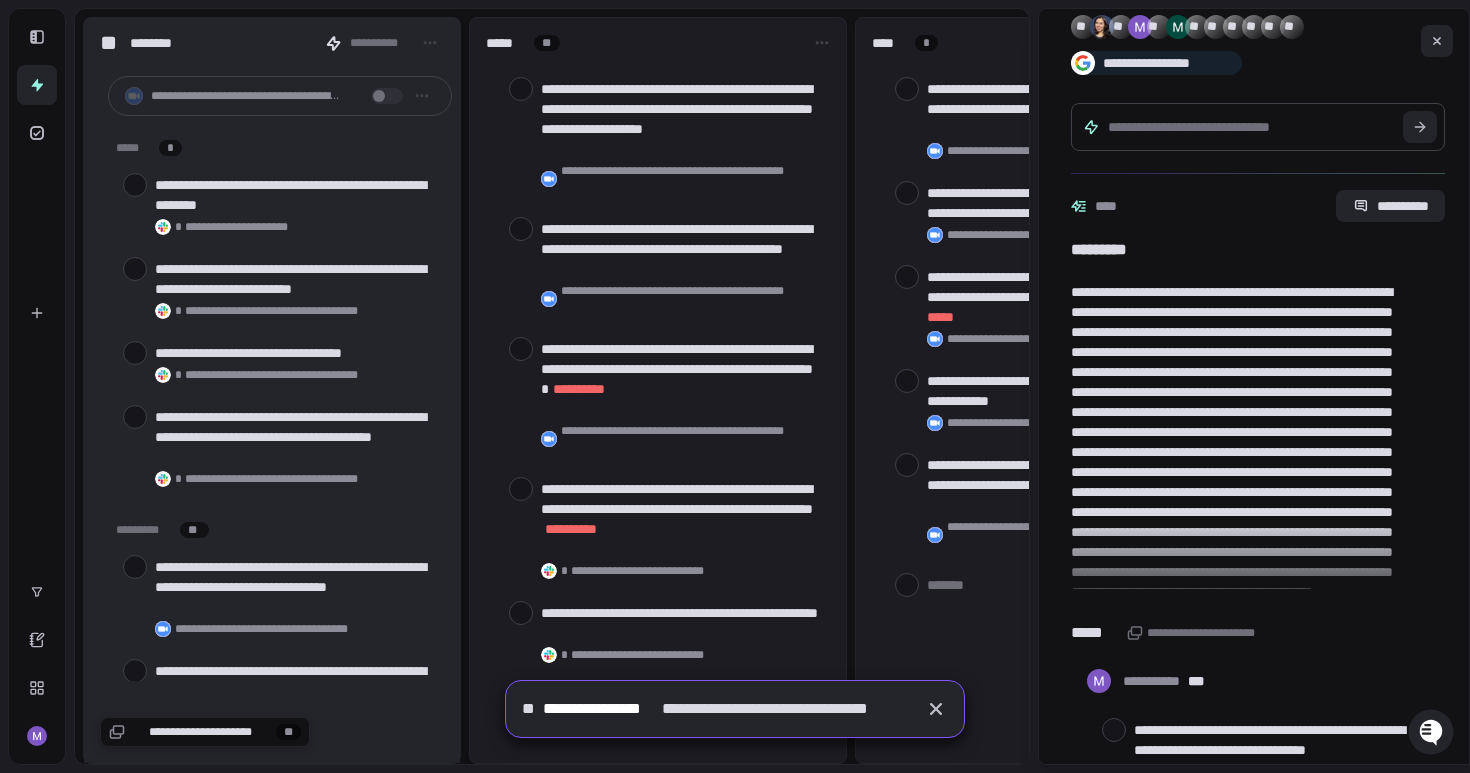 click on "**********" at bounding box center [1242, 502] 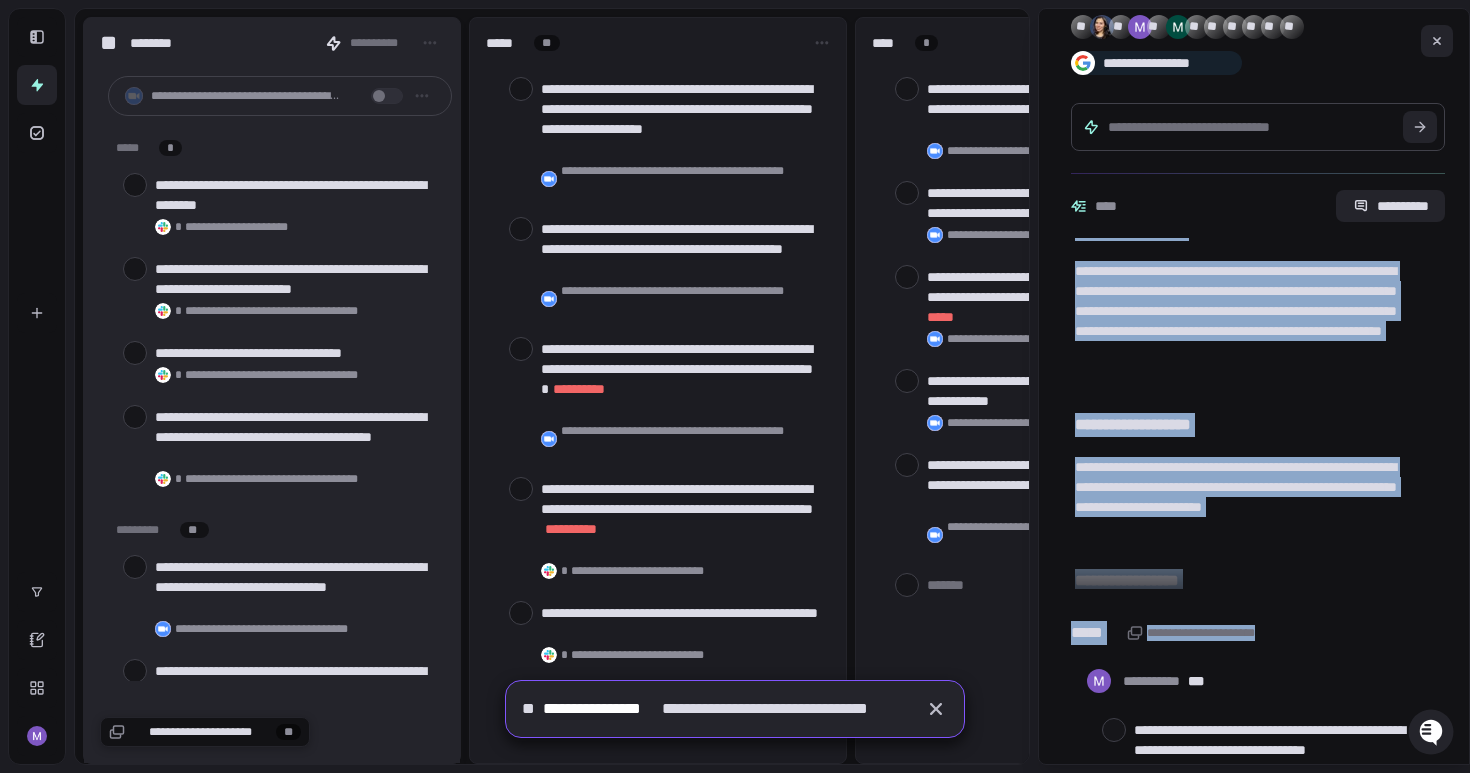 scroll, scrollTop: 837, scrollLeft: 0, axis: vertical 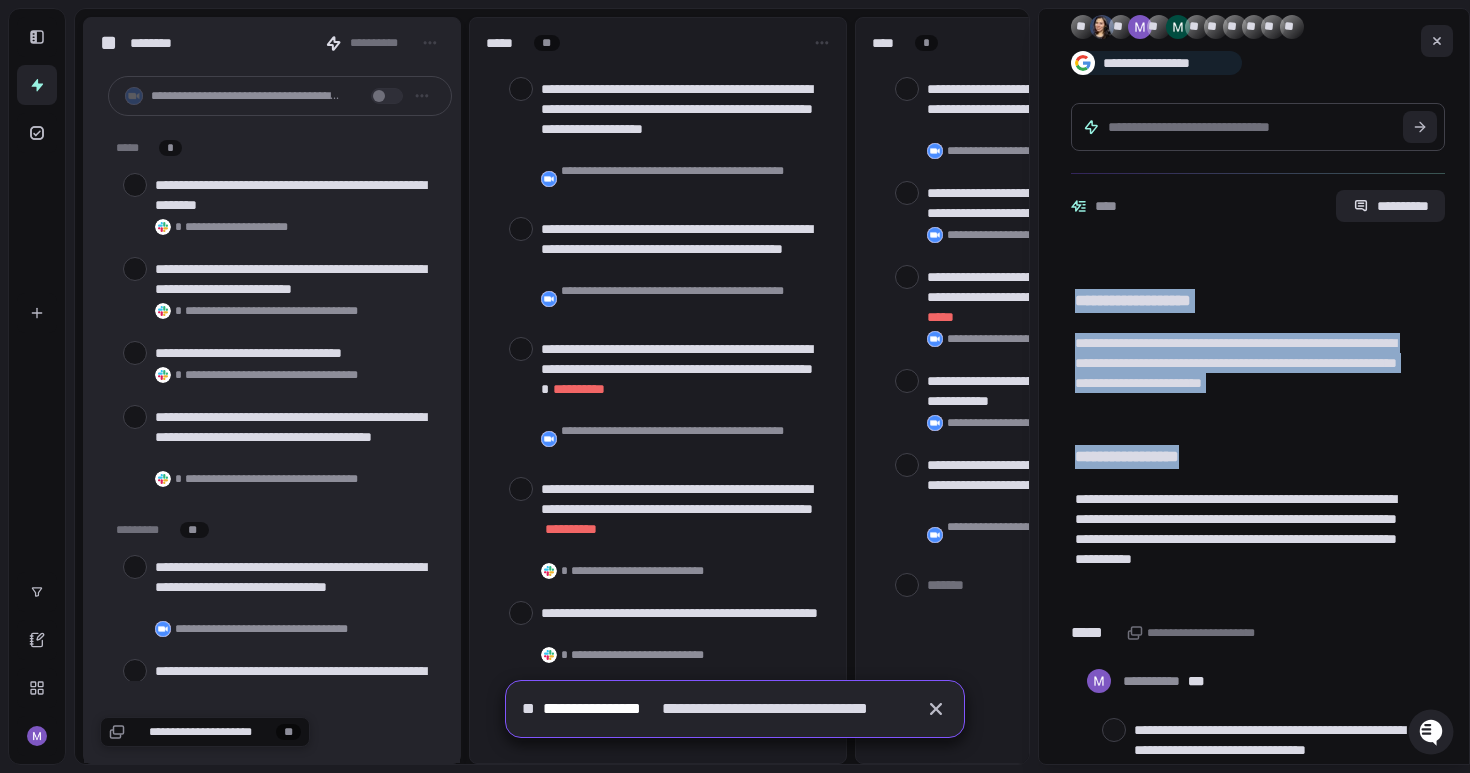 drag, startPoint x: 1095, startPoint y: 253, endPoint x: 1271, endPoint y: 458, distance: 270.18698 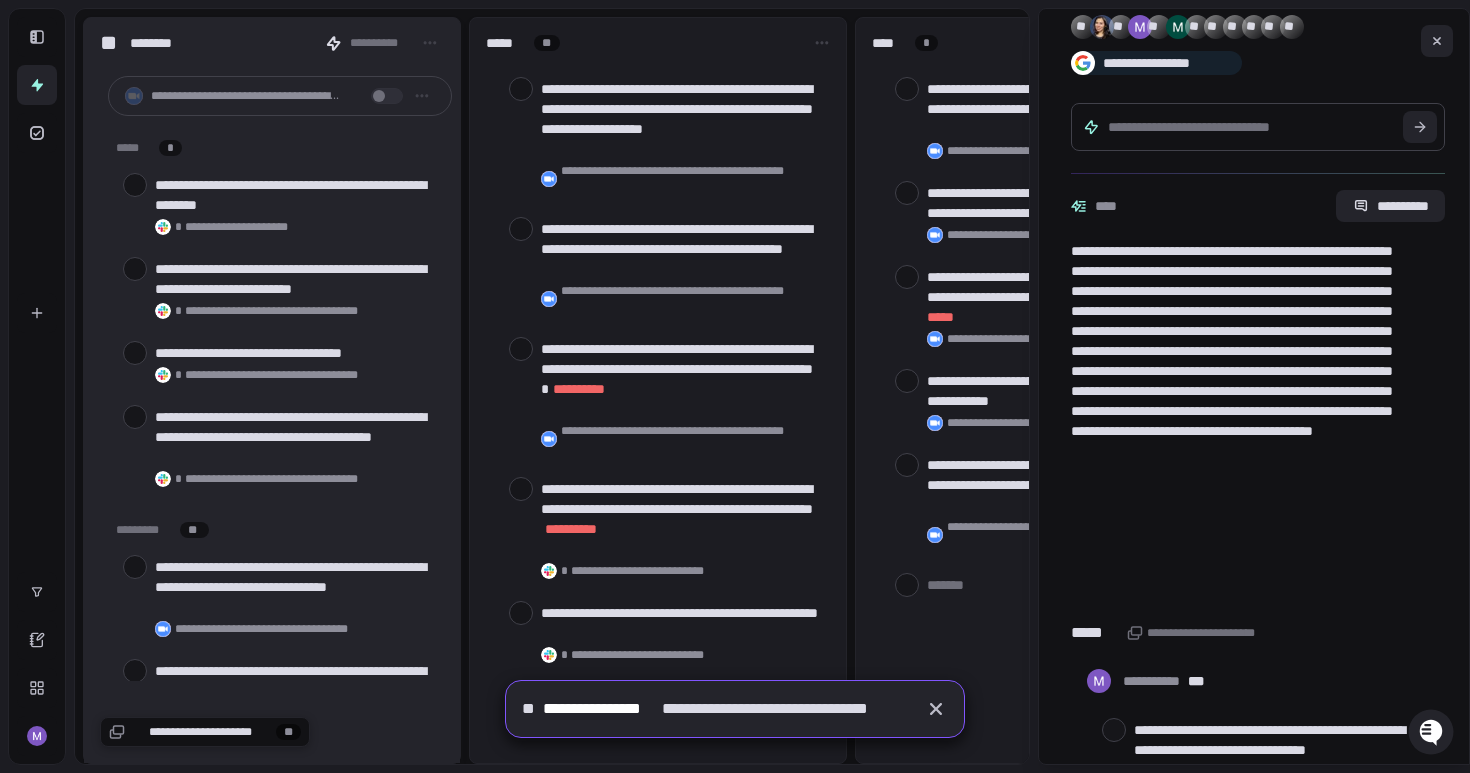 scroll, scrollTop: 0, scrollLeft: 0, axis: both 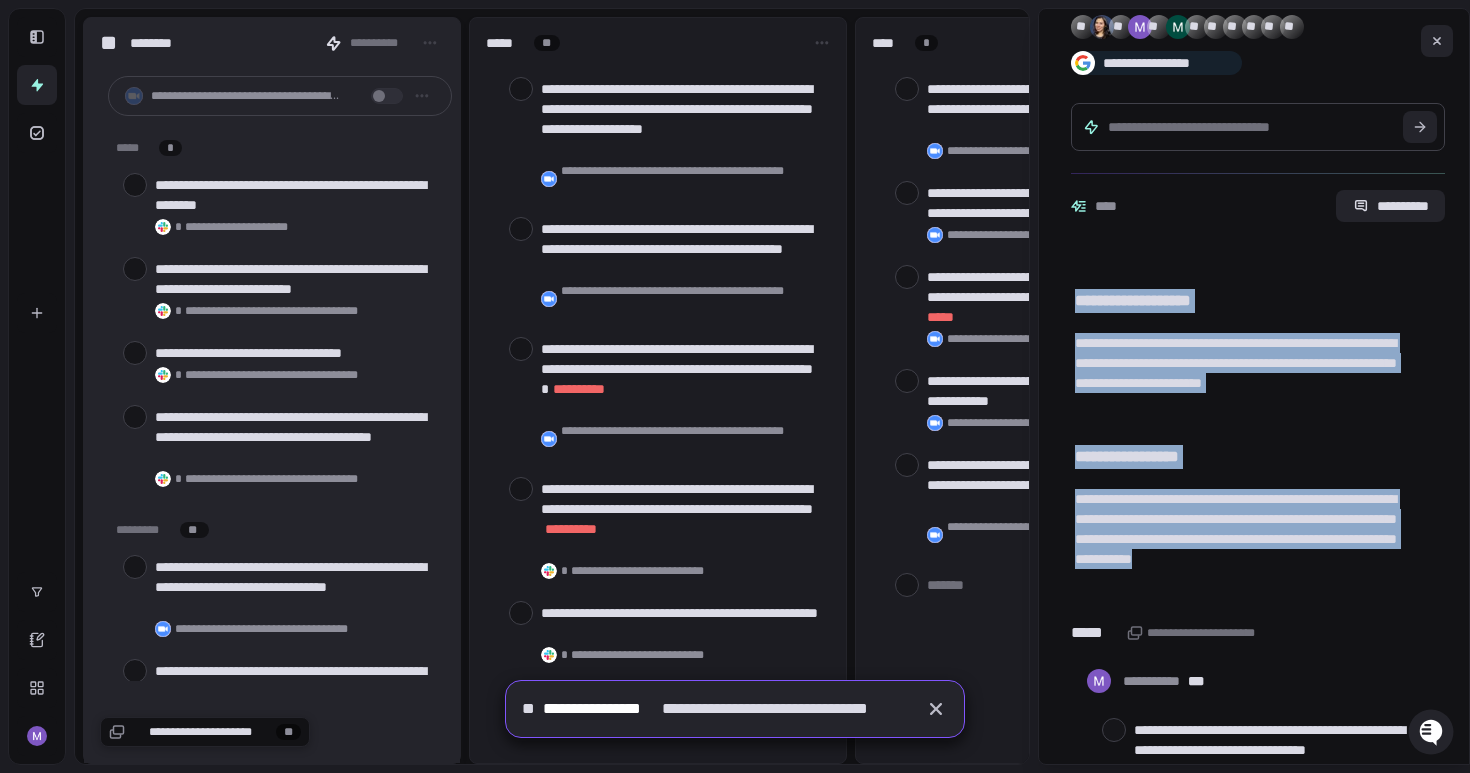 drag, startPoint x: 1073, startPoint y: 248, endPoint x: 1206, endPoint y: 586, distance: 363.22583 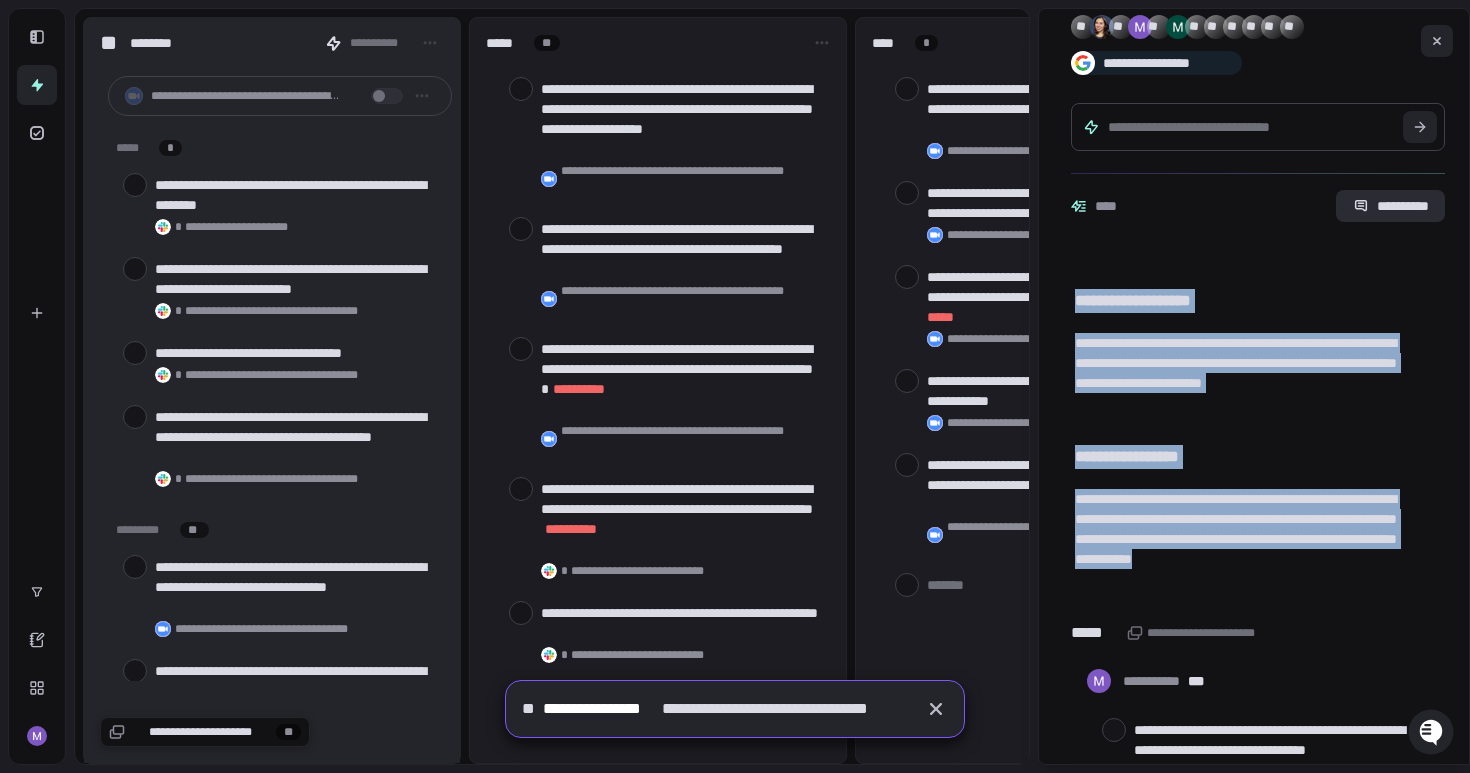 click on "**********" at bounding box center (1390, 206) 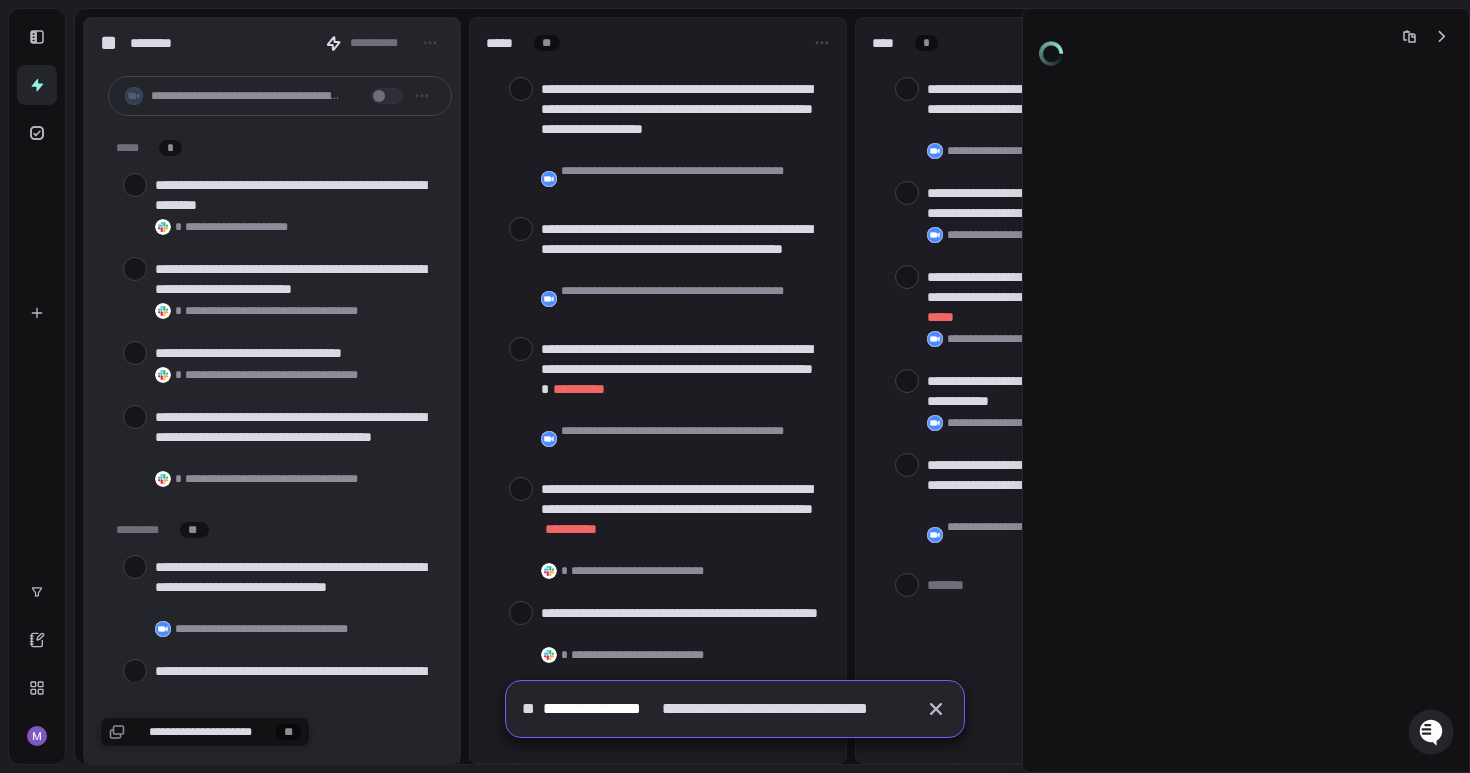 scroll, scrollTop: 0, scrollLeft: 0, axis: both 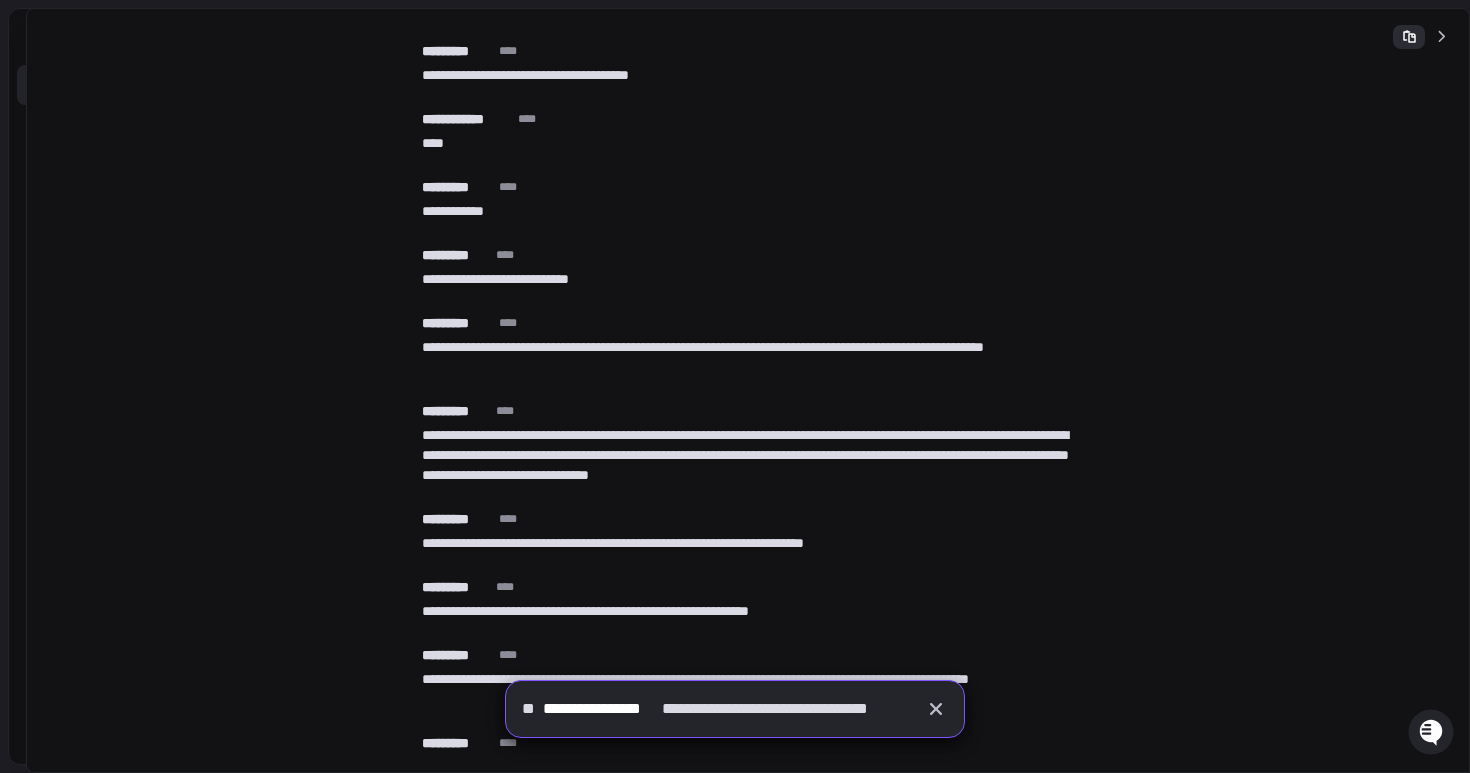 click 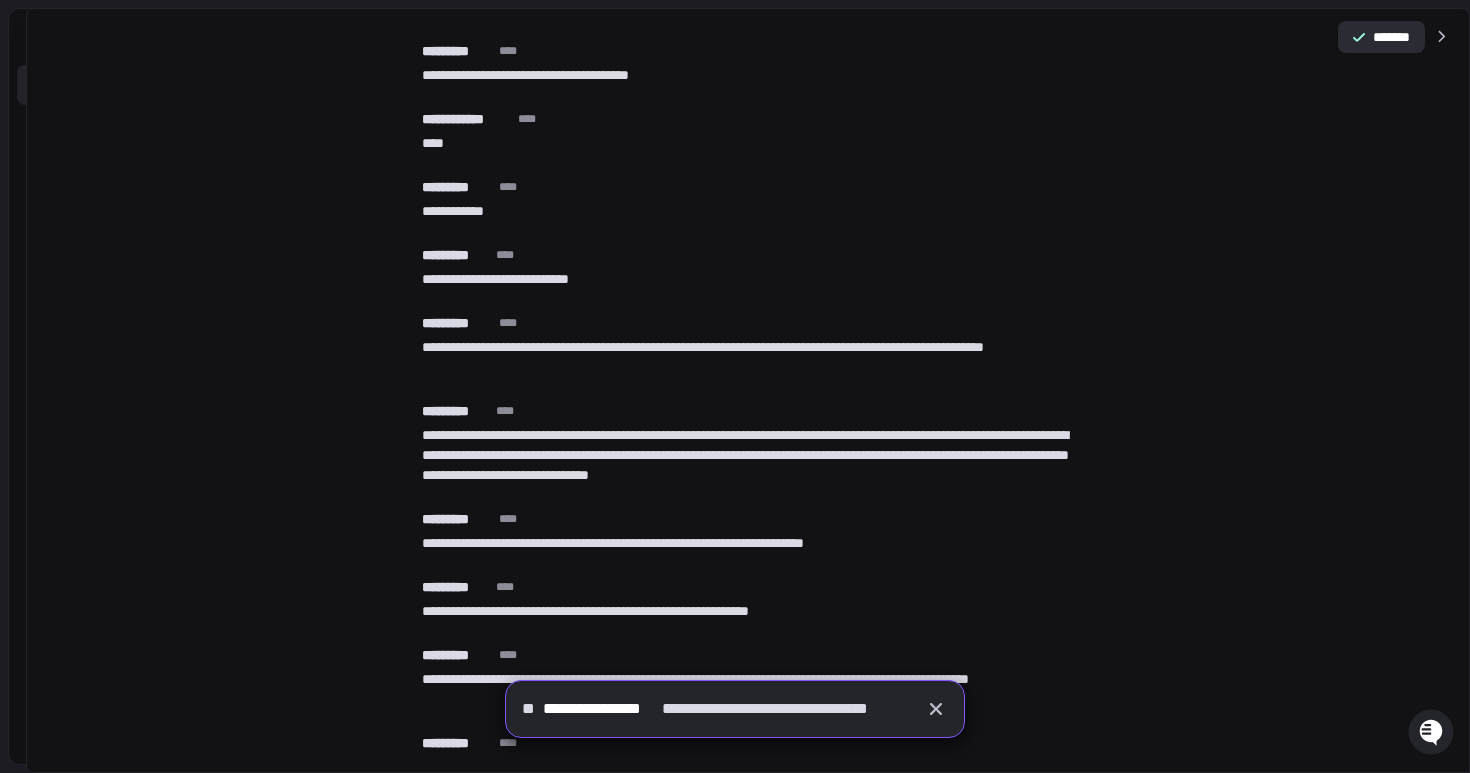 click on "**********" at bounding box center [748, 455] 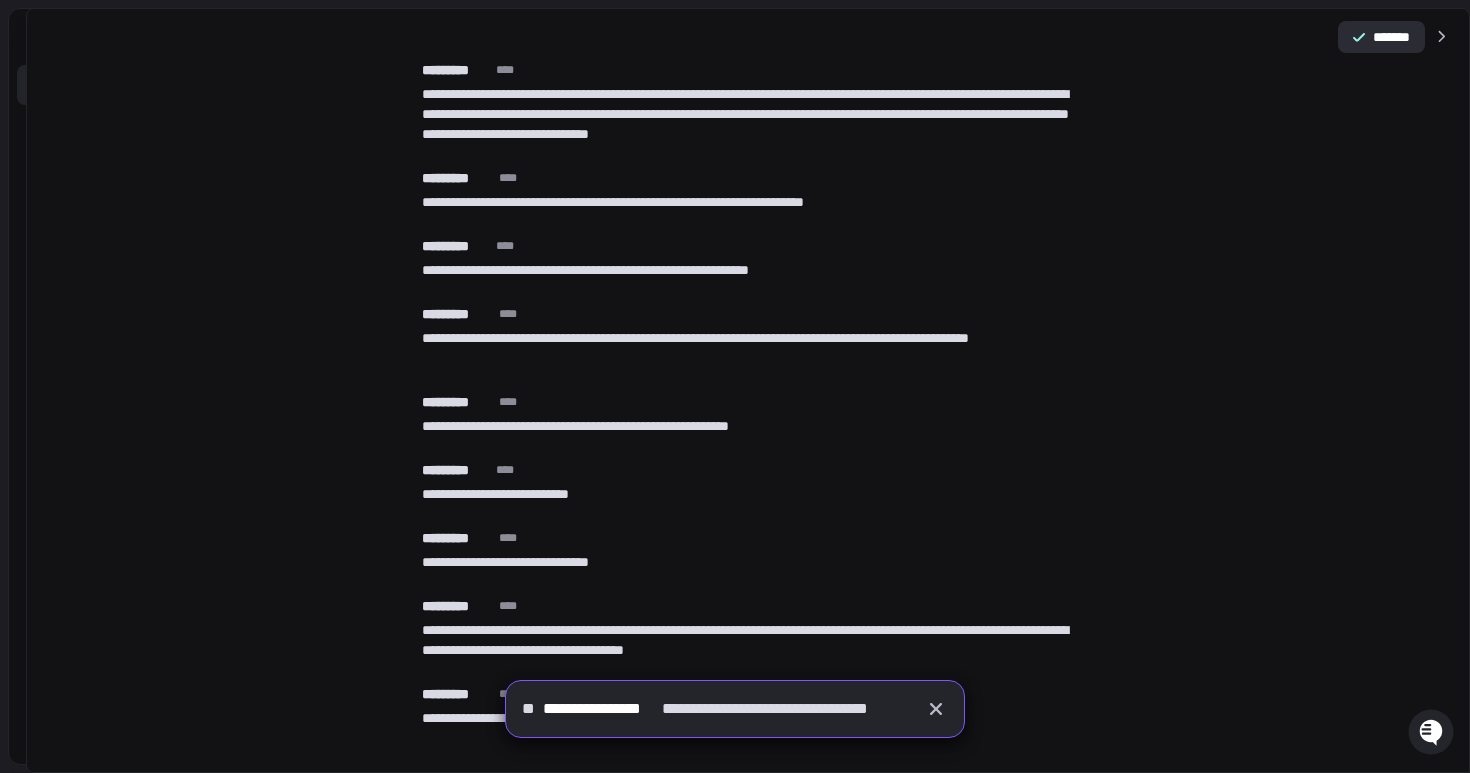 scroll, scrollTop: 338, scrollLeft: 0, axis: vertical 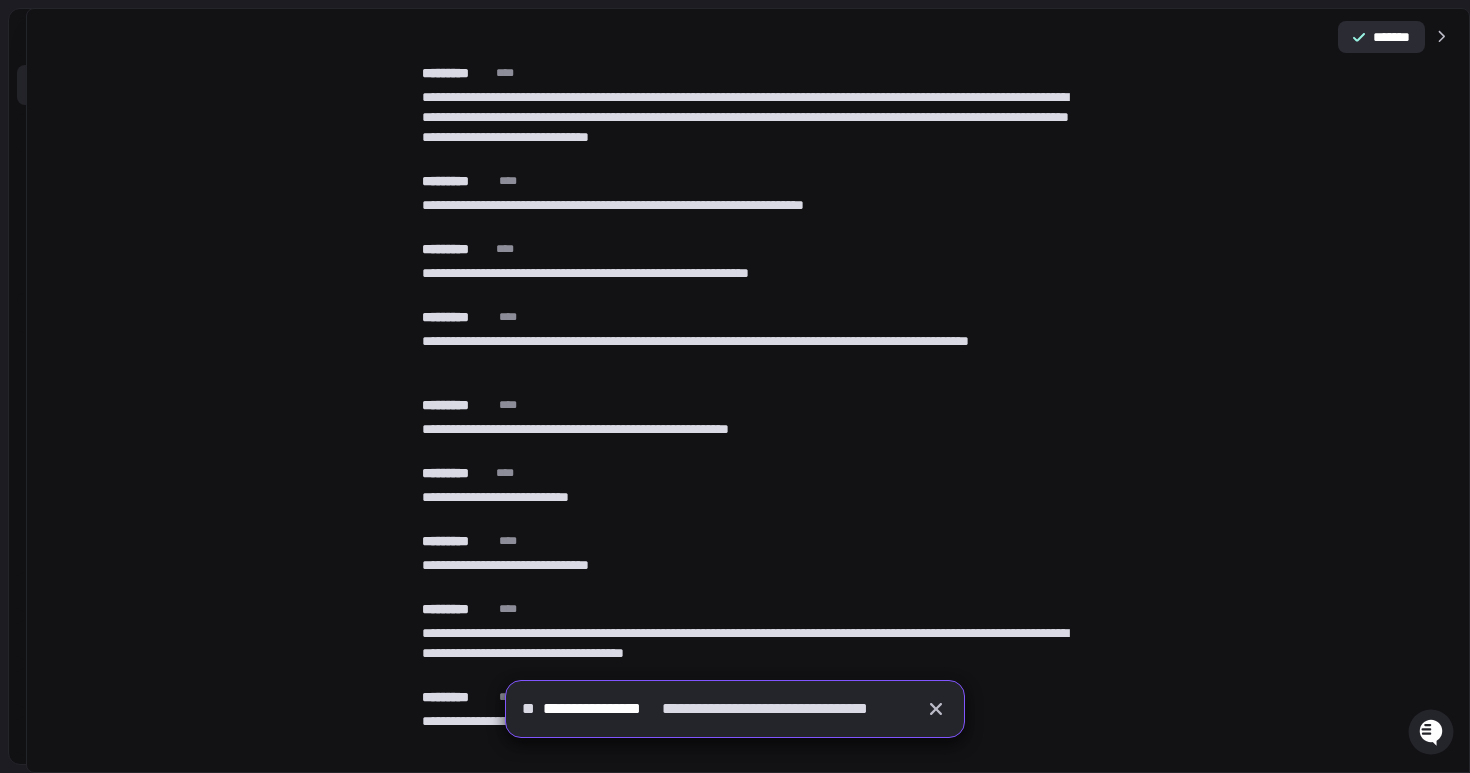 click at bounding box center [37, 386] 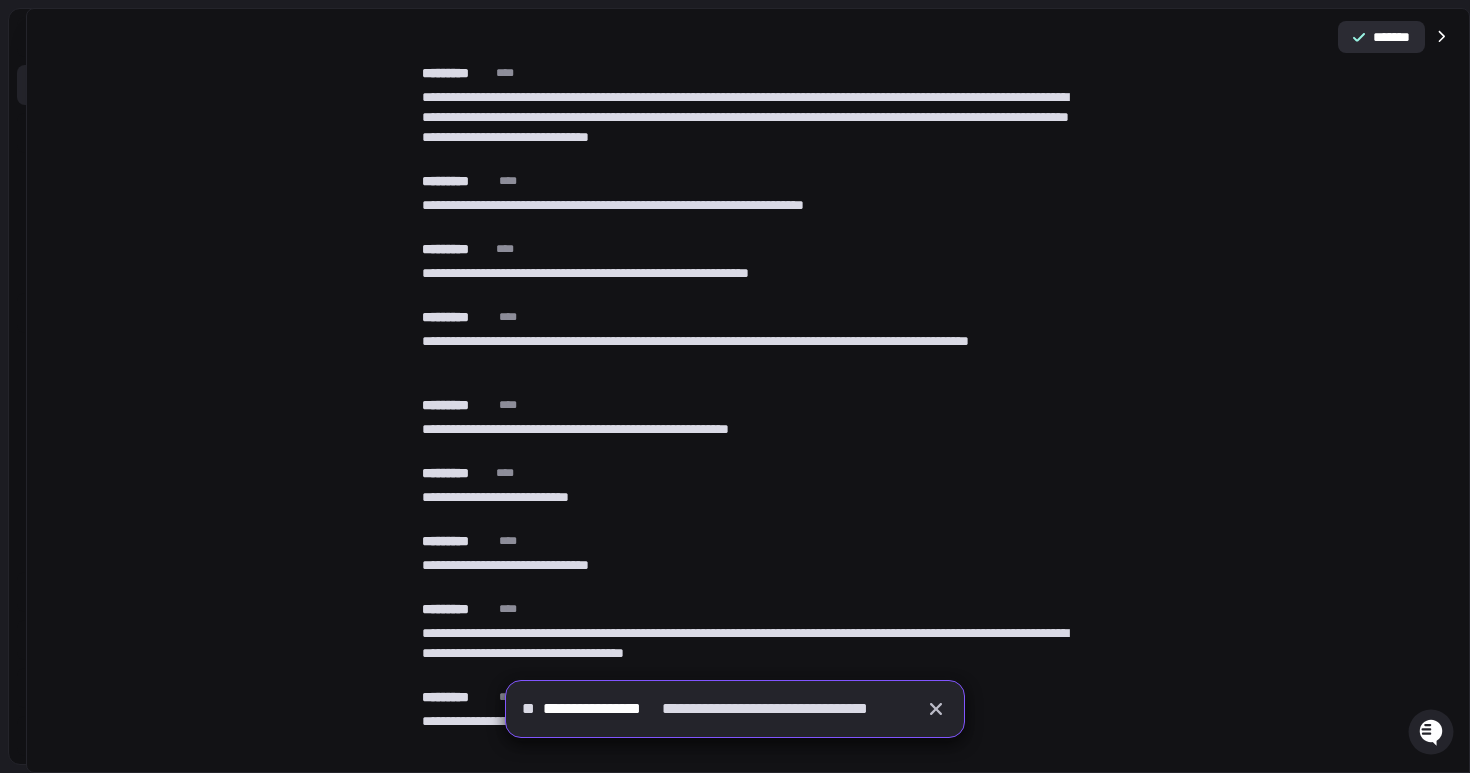 click at bounding box center (1441, 37) 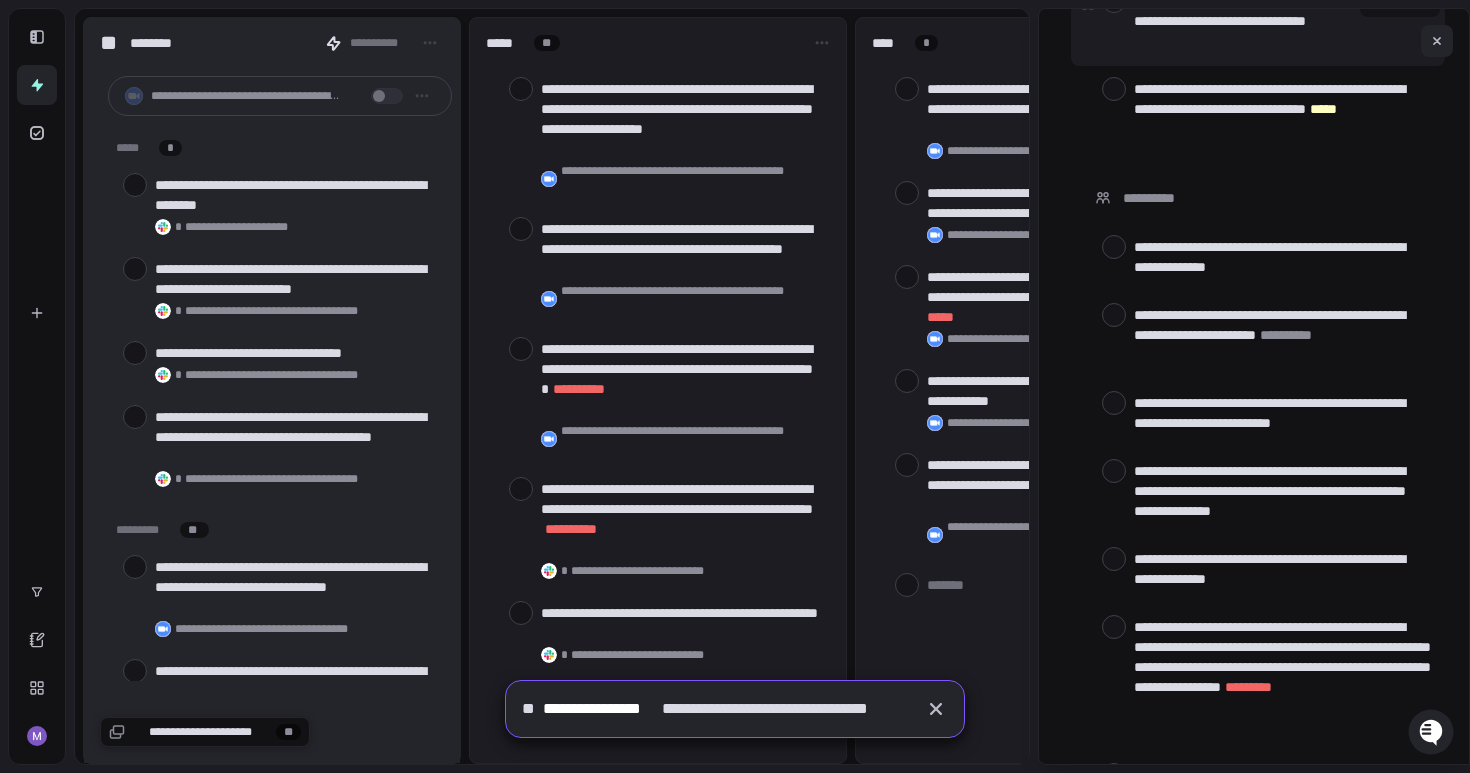scroll, scrollTop: 863, scrollLeft: 0, axis: vertical 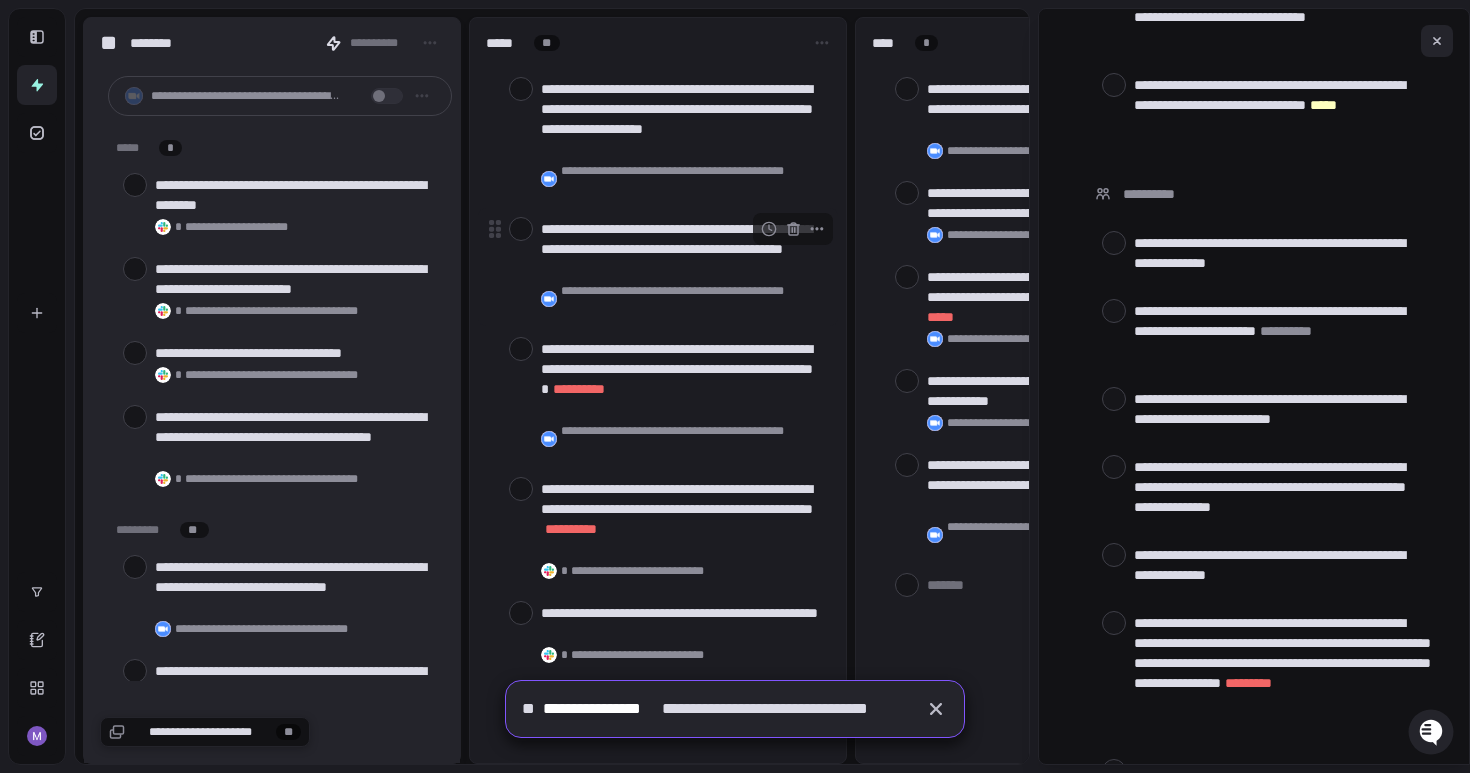 type on "*" 